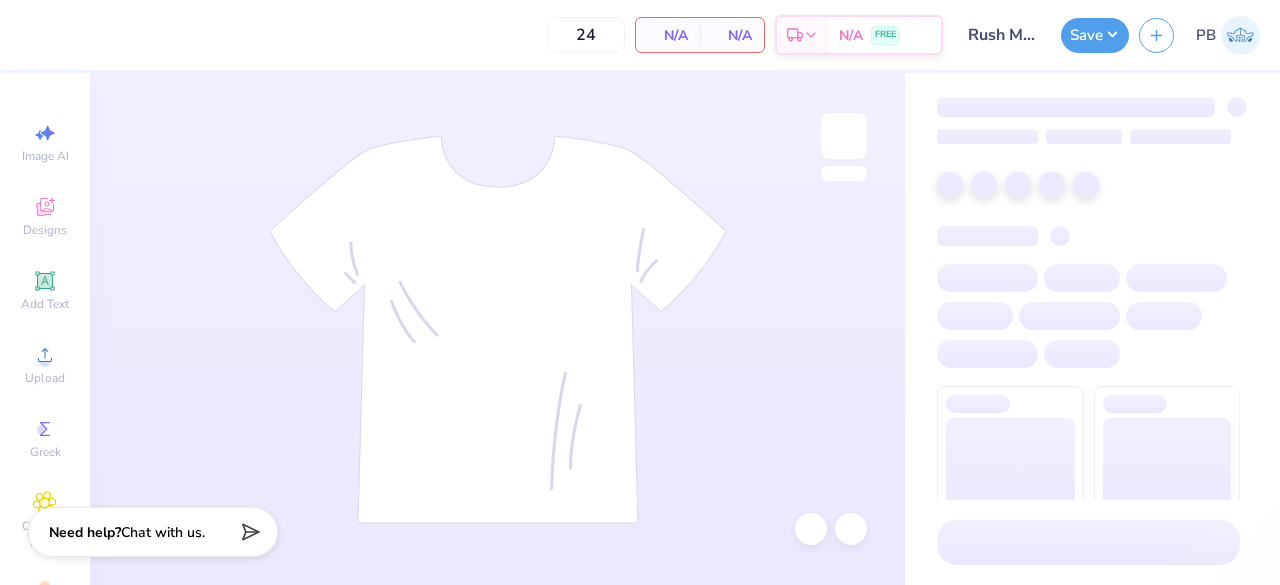 scroll, scrollTop: 0, scrollLeft: 0, axis: both 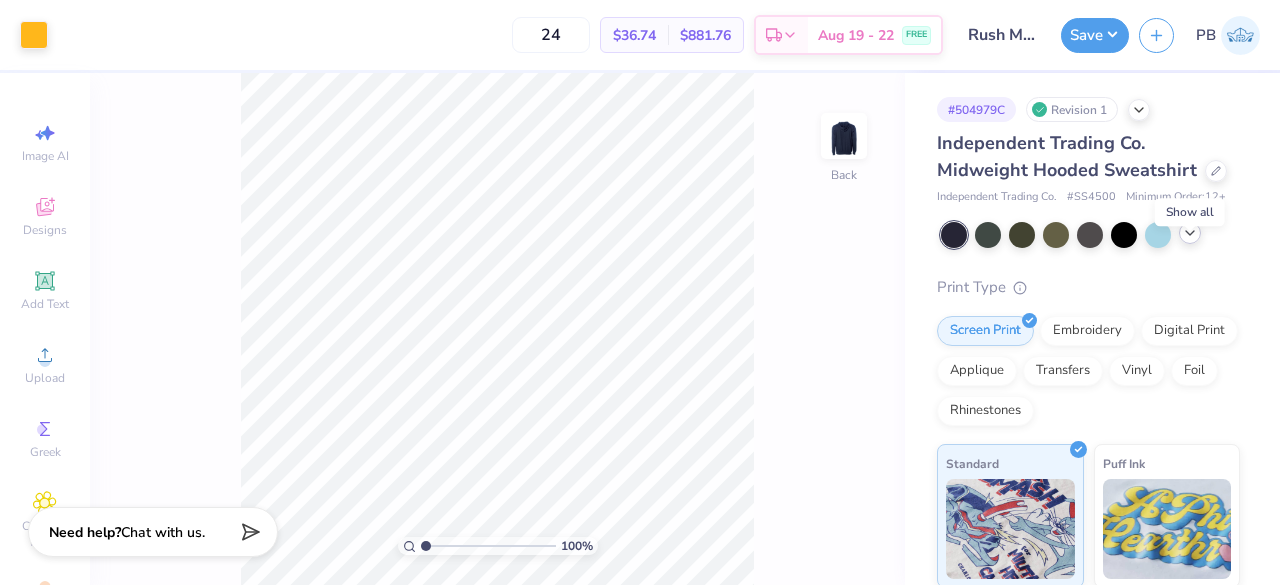 click 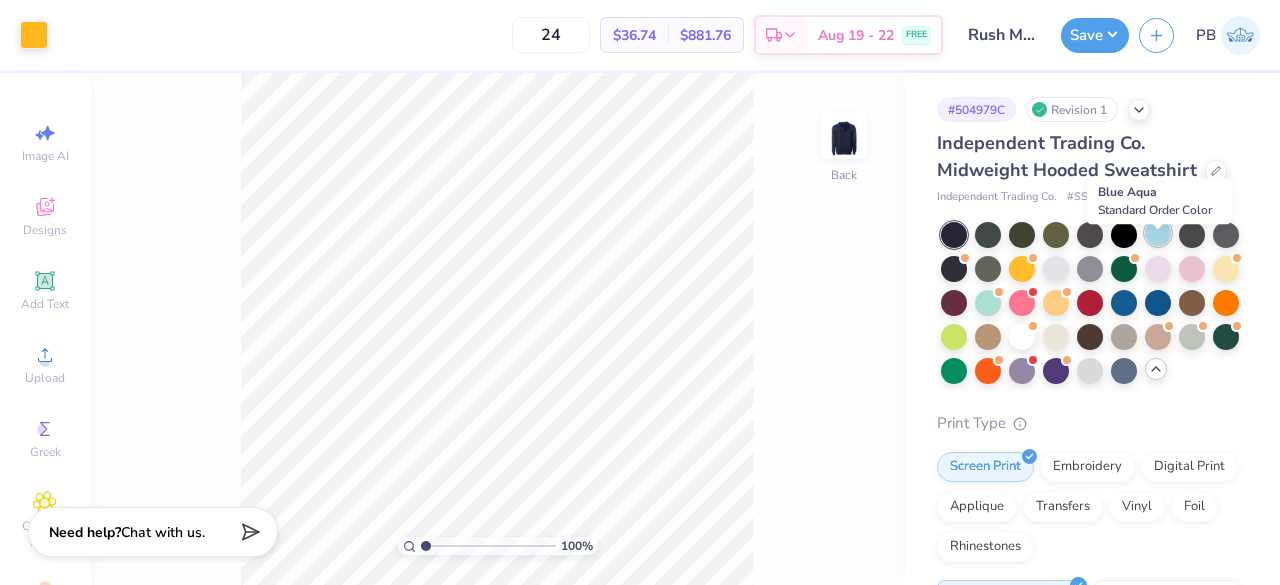 click at bounding box center (1158, 233) 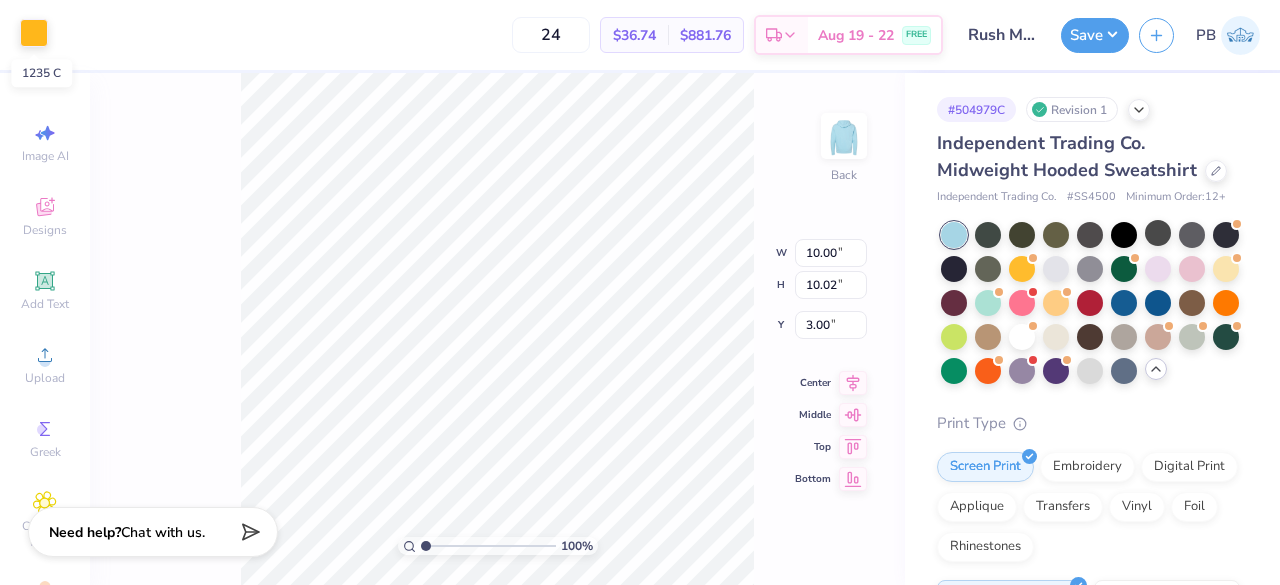 click at bounding box center [34, 33] 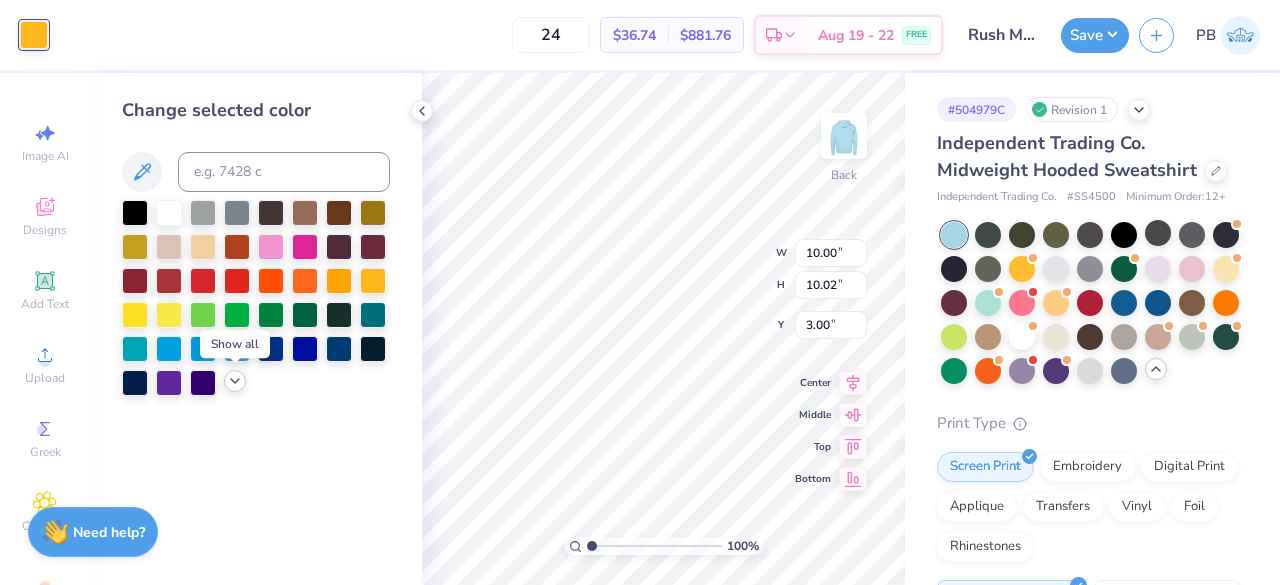 click 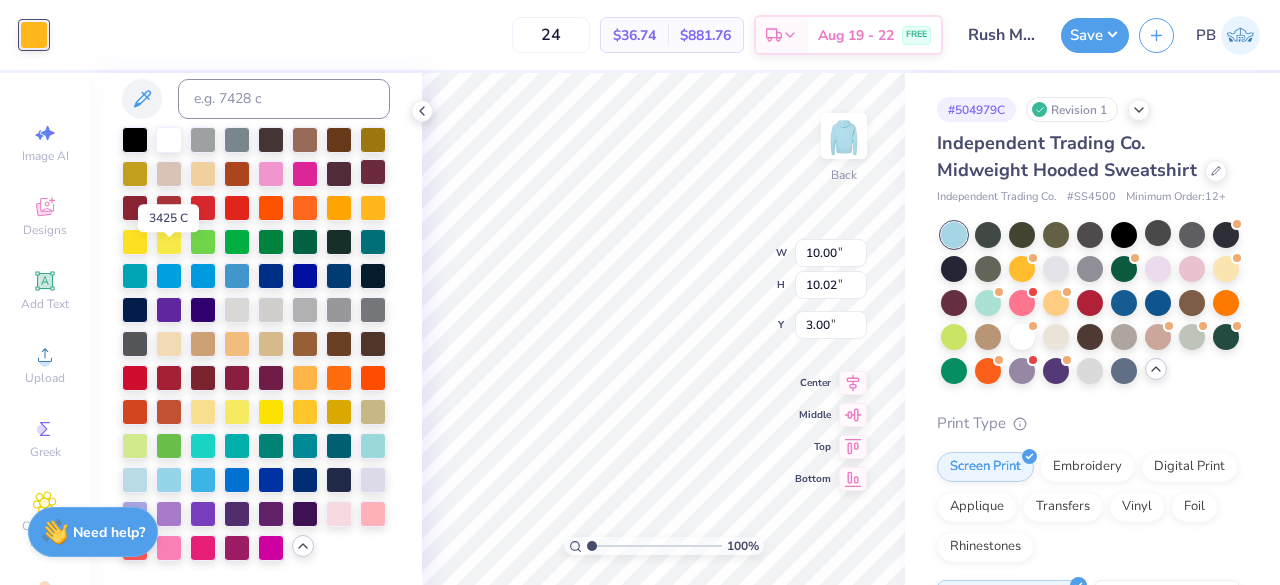 scroll, scrollTop: 100, scrollLeft: 0, axis: vertical 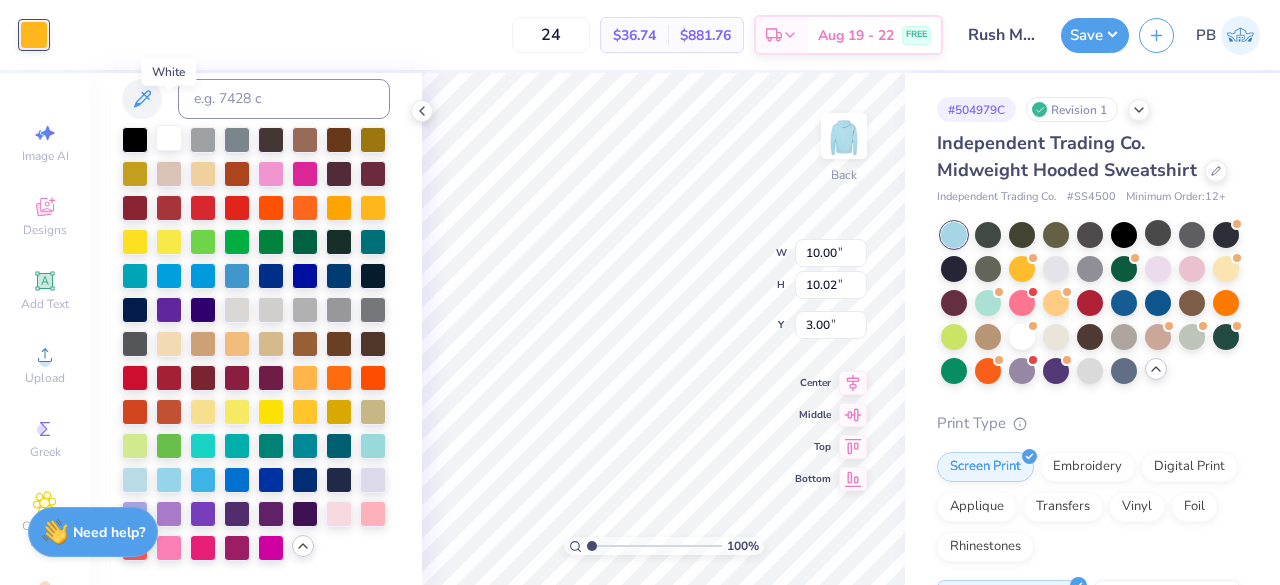 click at bounding box center [169, 138] 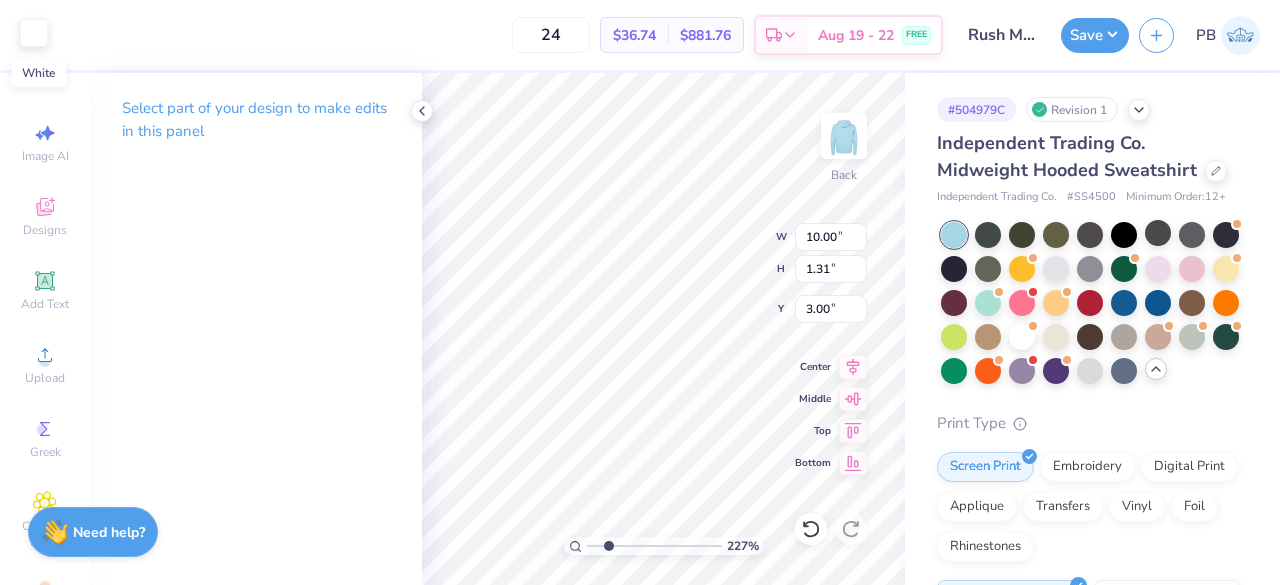 click at bounding box center (34, 33) 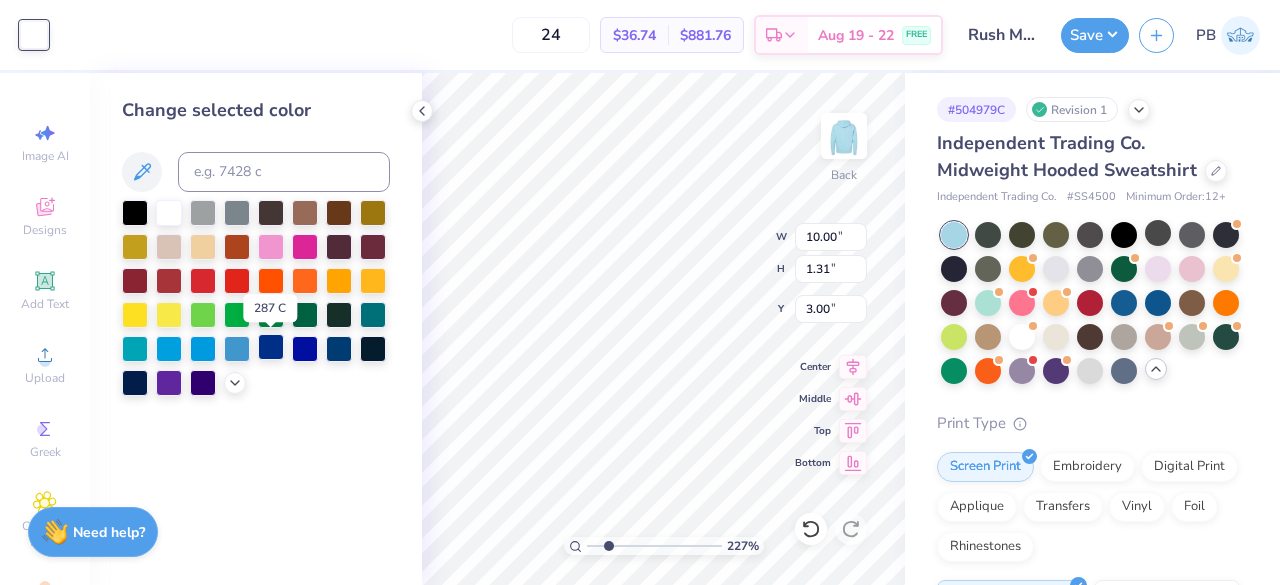 click at bounding box center [271, 347] 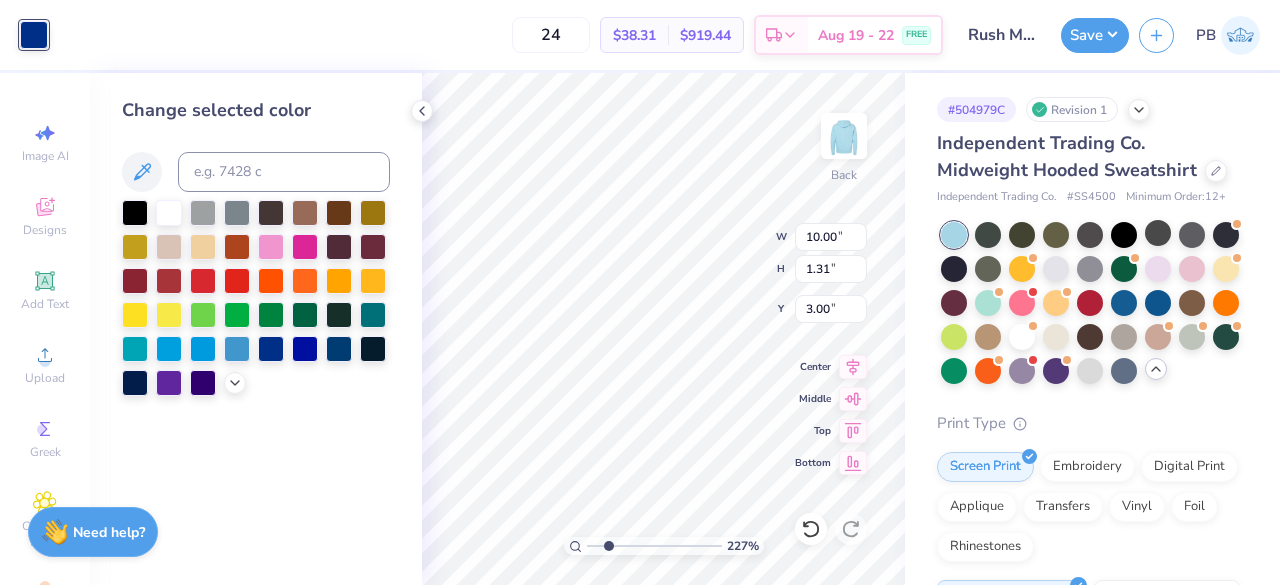 type on "2.27085583626989" 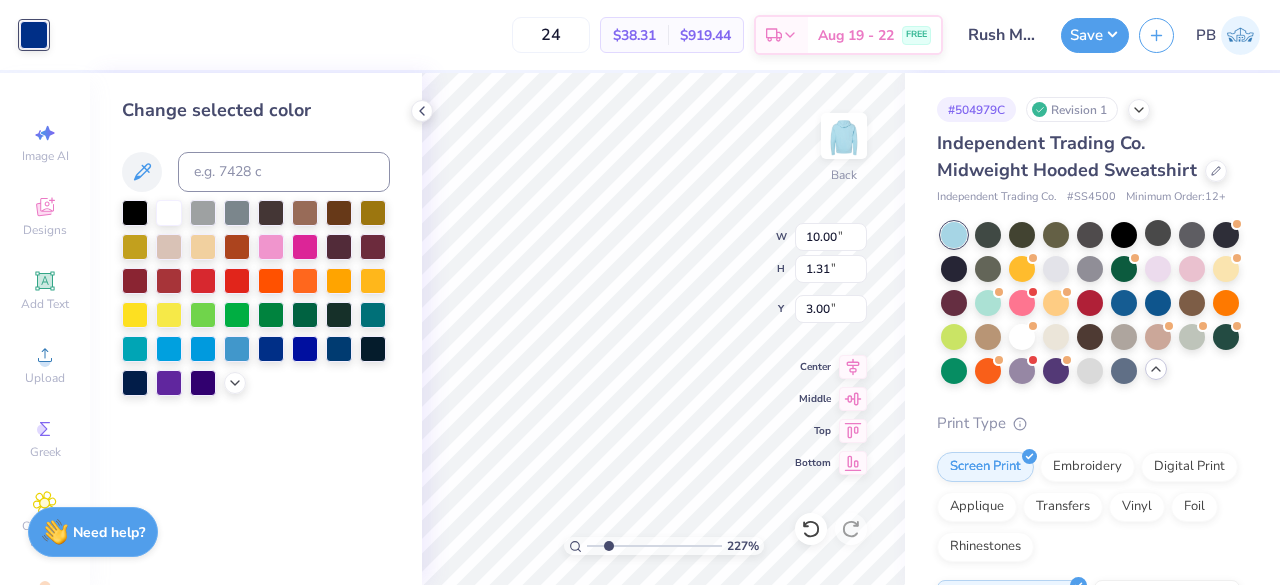 type on "0.82" 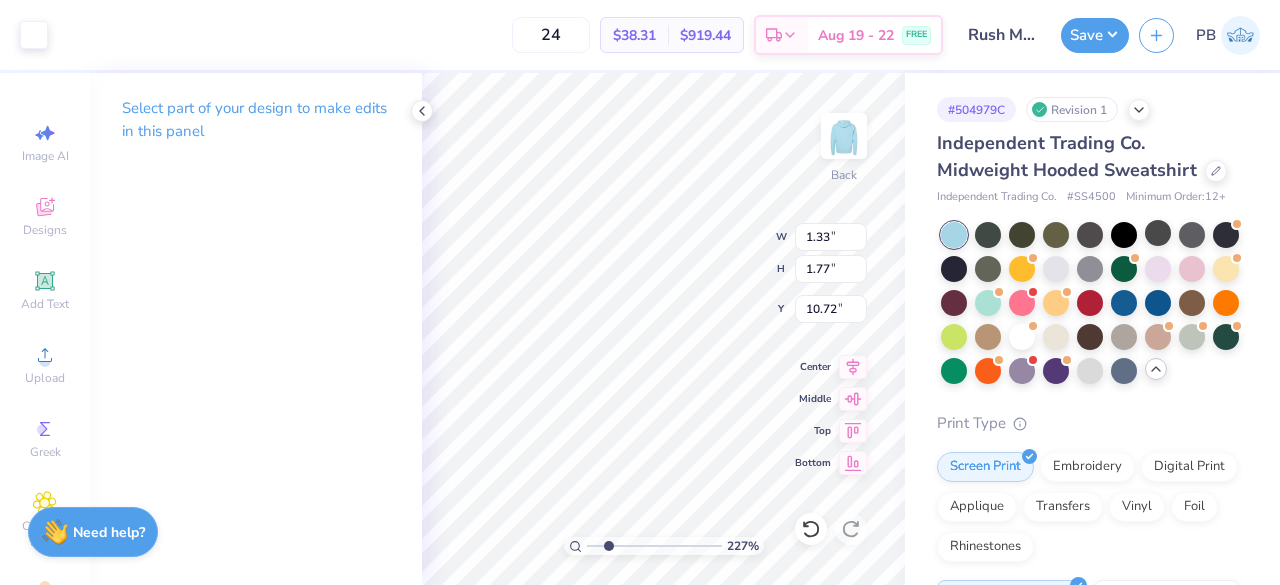 type on "2.27085583626989" 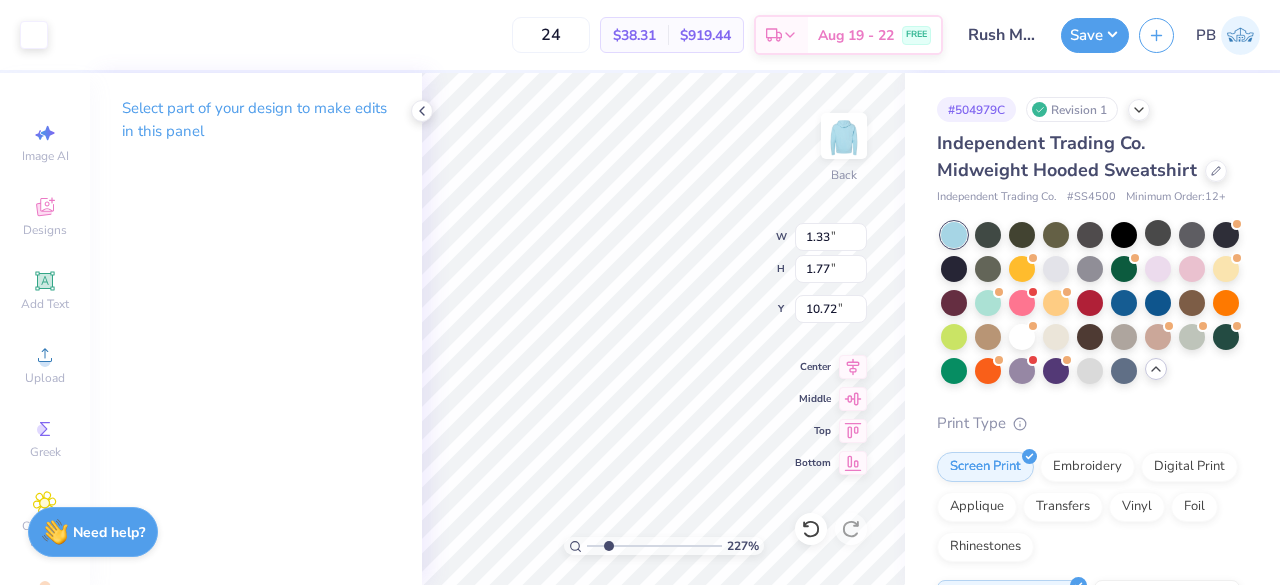 type on "11.59" 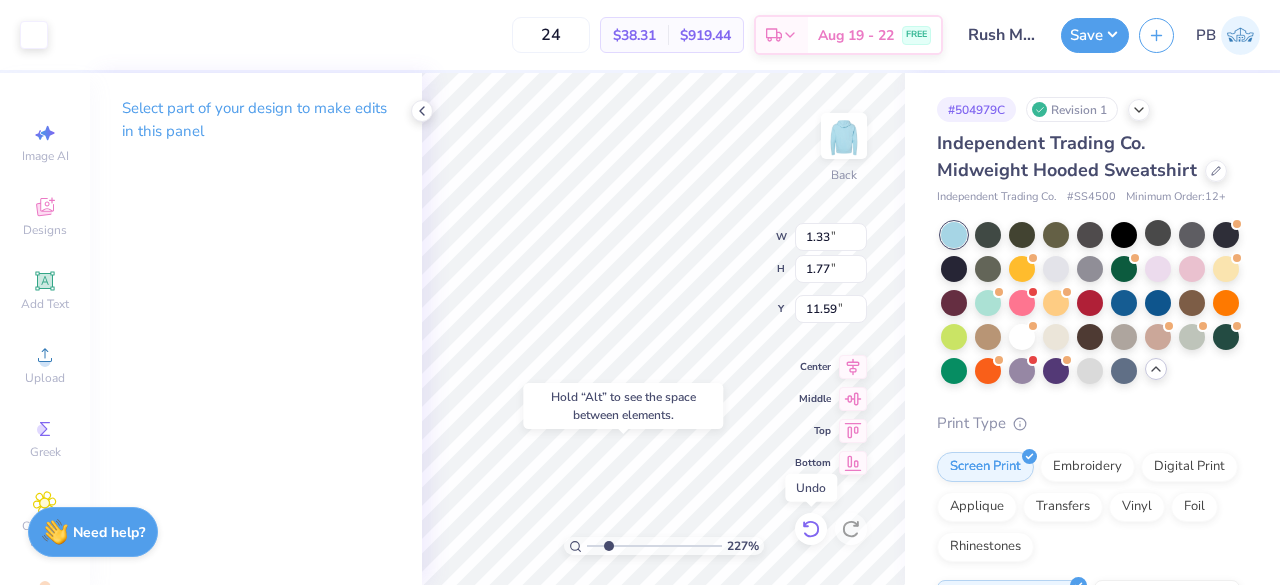 click 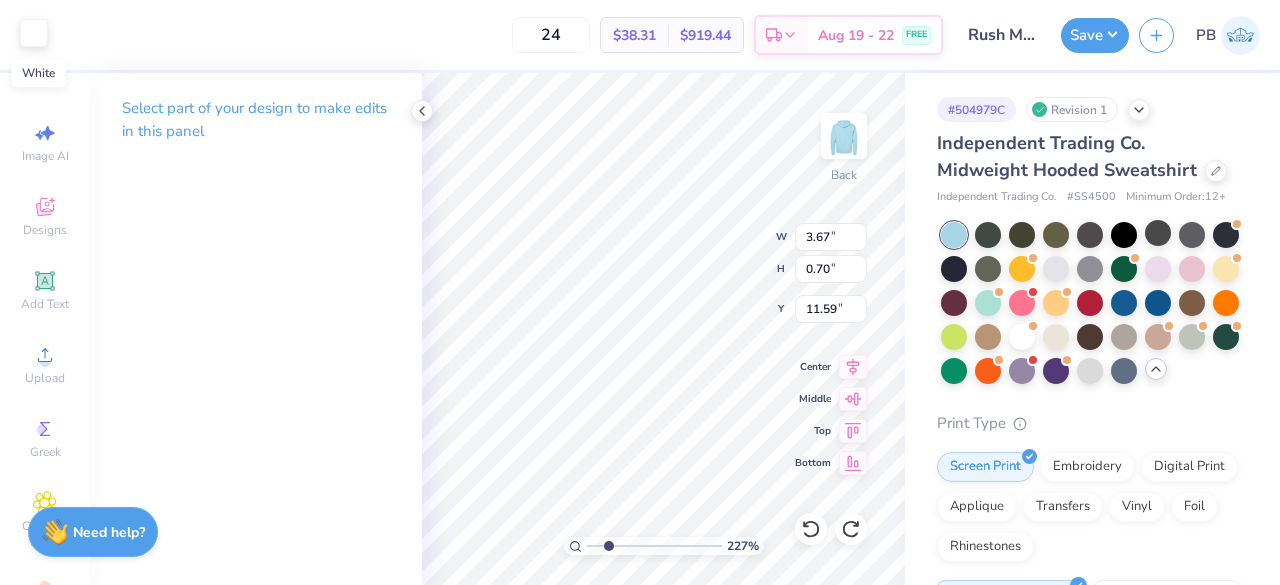 click at bounding box center (34, 33) 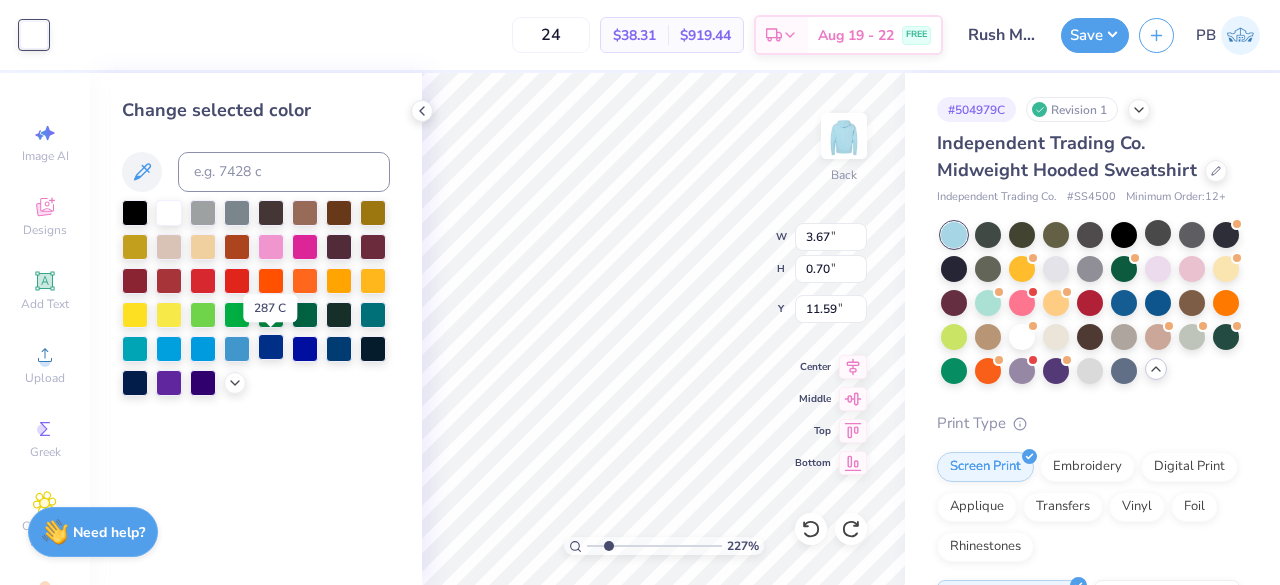 click at bounding box center [271, 347] 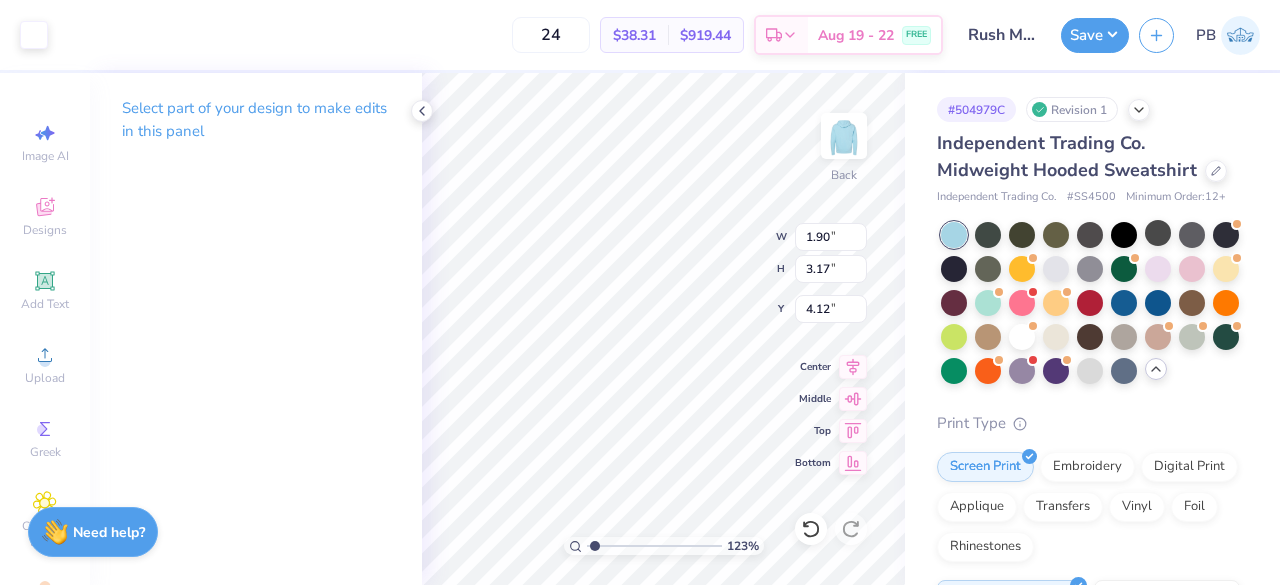 click on "Select part of your design to make edits in this panel" at bounding box center (256, 329) 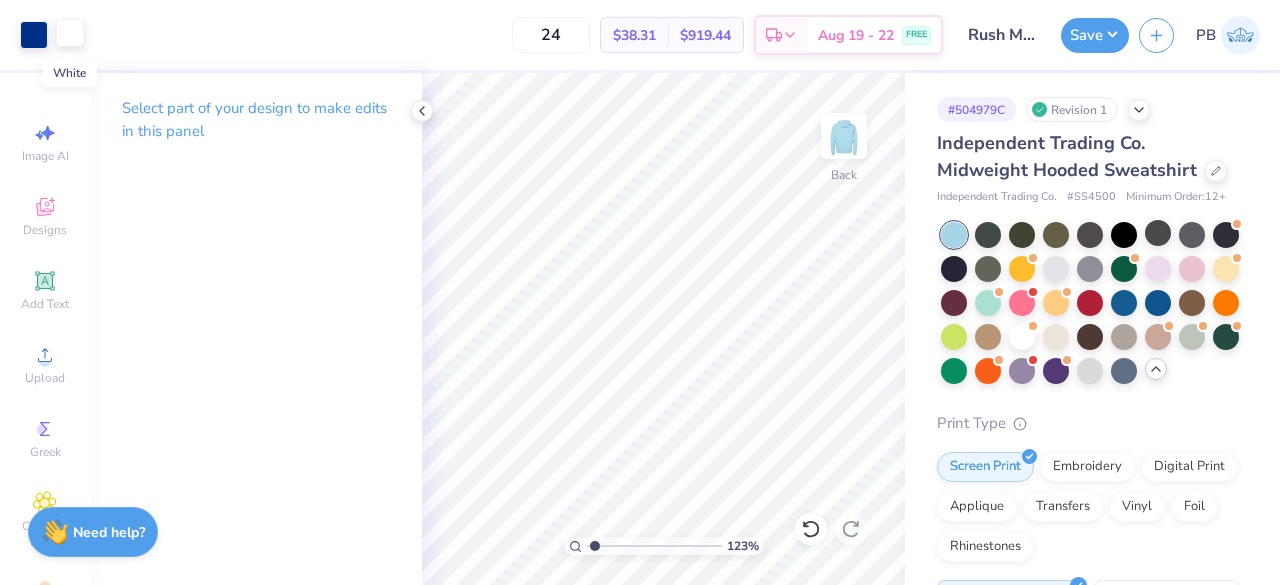 click at bounding box center [70, 33] 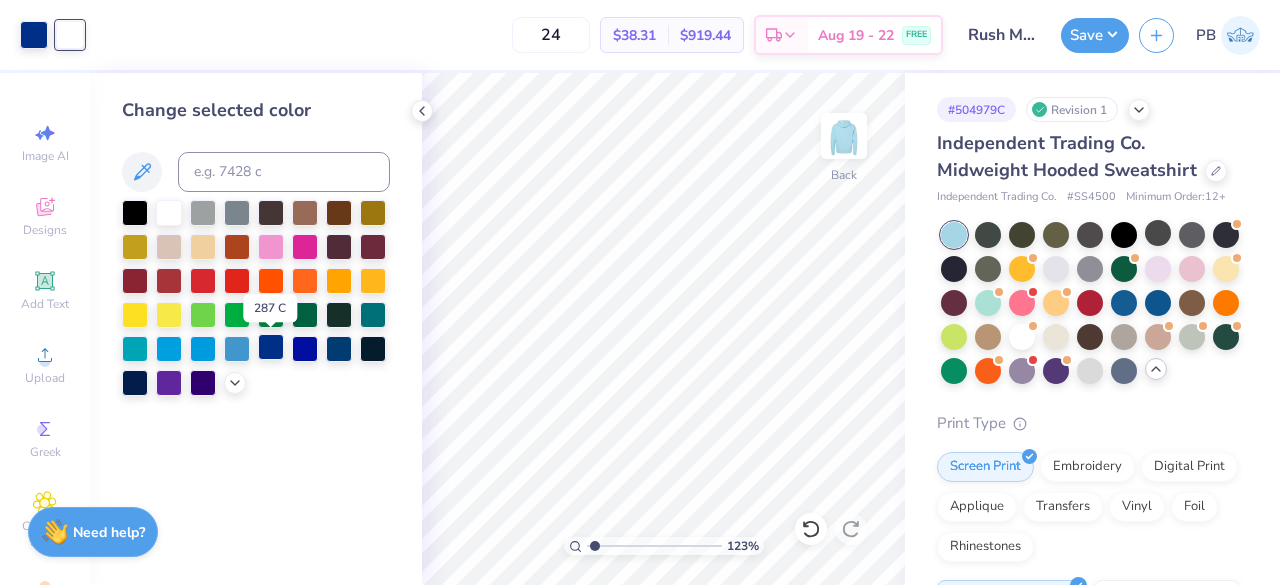 click at bounding box center (271, 347) 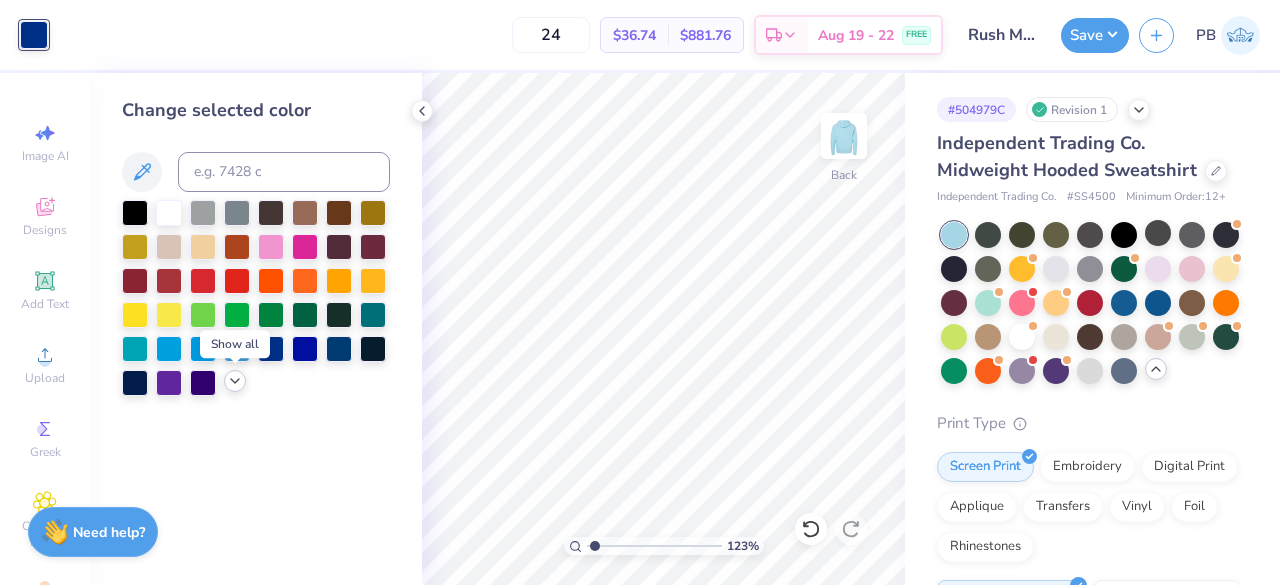 click 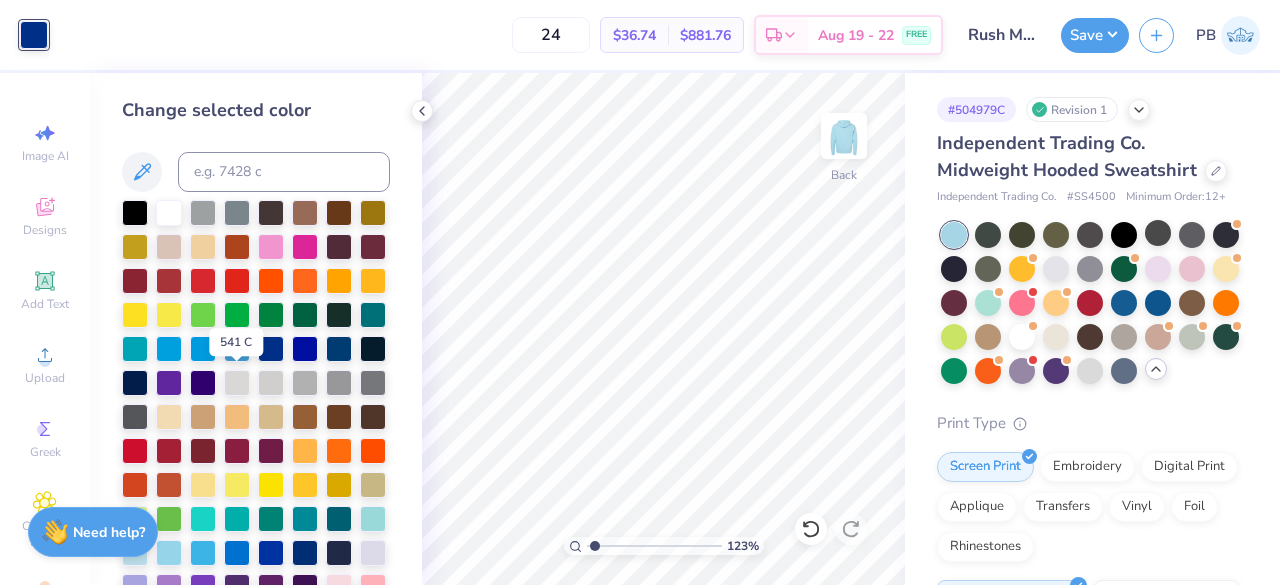 scroll, scrollTop: 140, scrollLeft: 0, axis: vertical 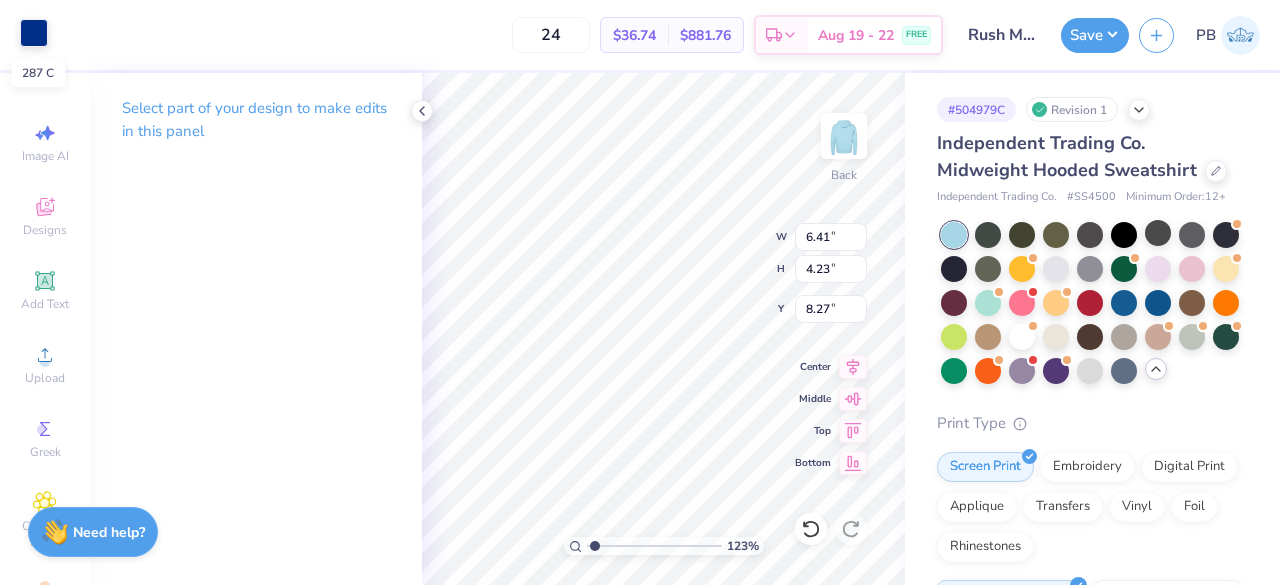 click at bounding box center (34, 33) 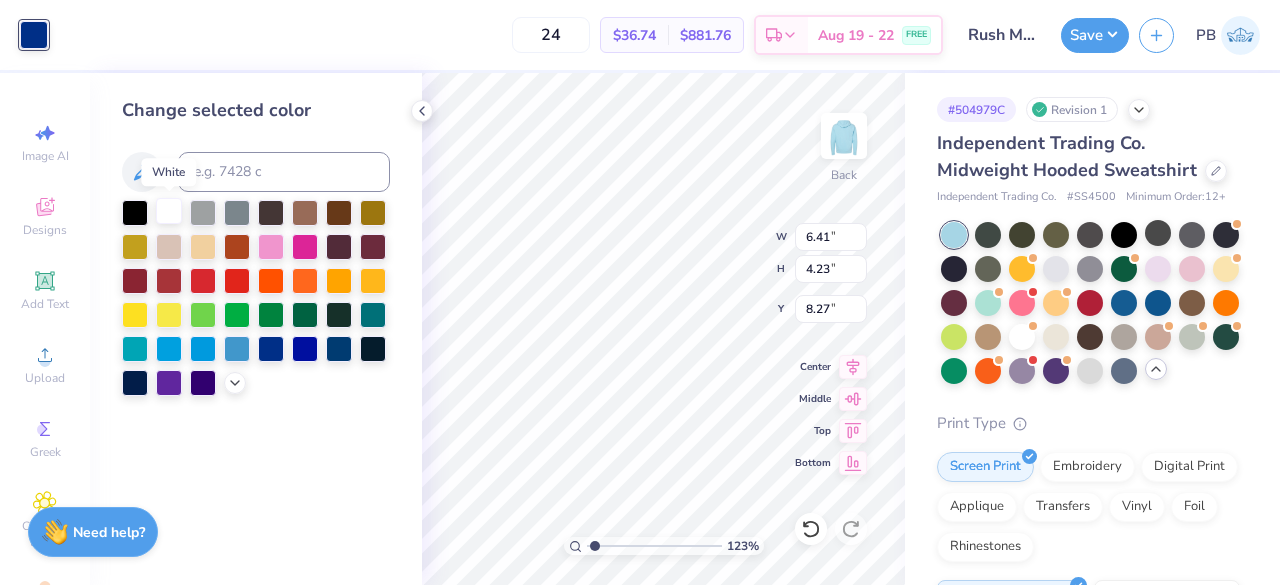 click at bounding box center [169, 211] 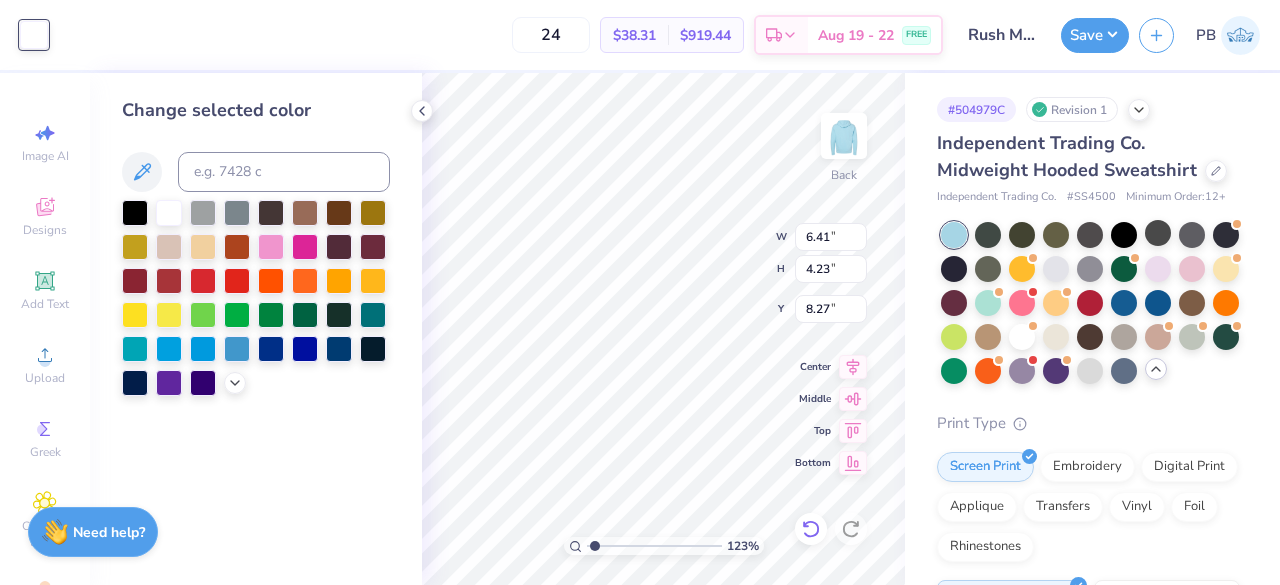 click 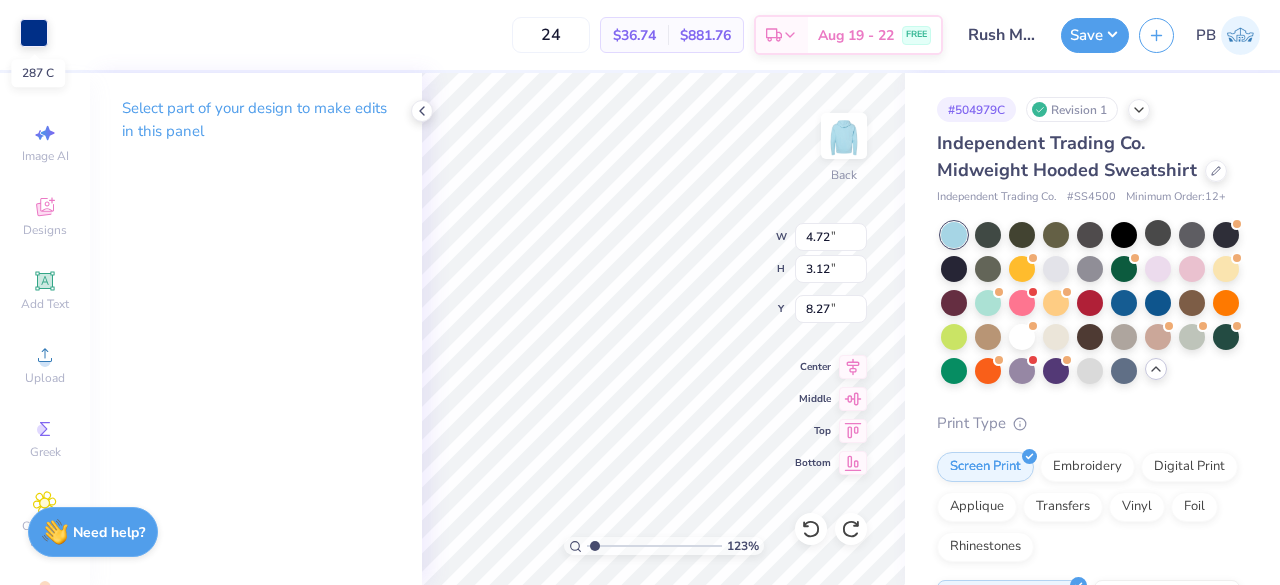 click at bounding box center [34, 33] 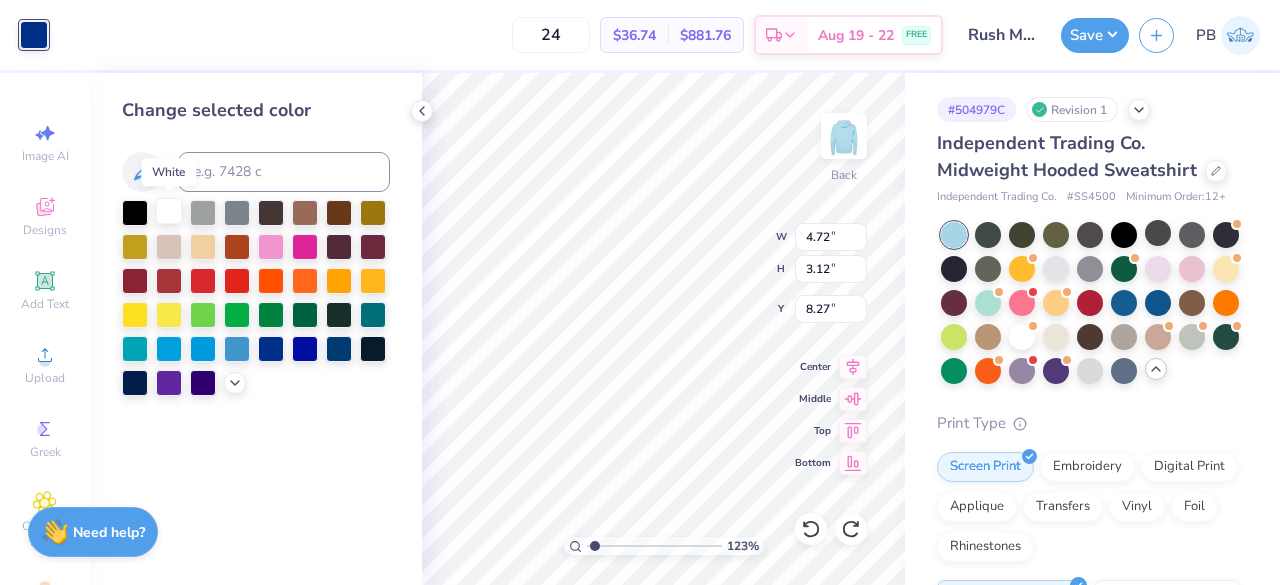click at bounding box center [169, 211] 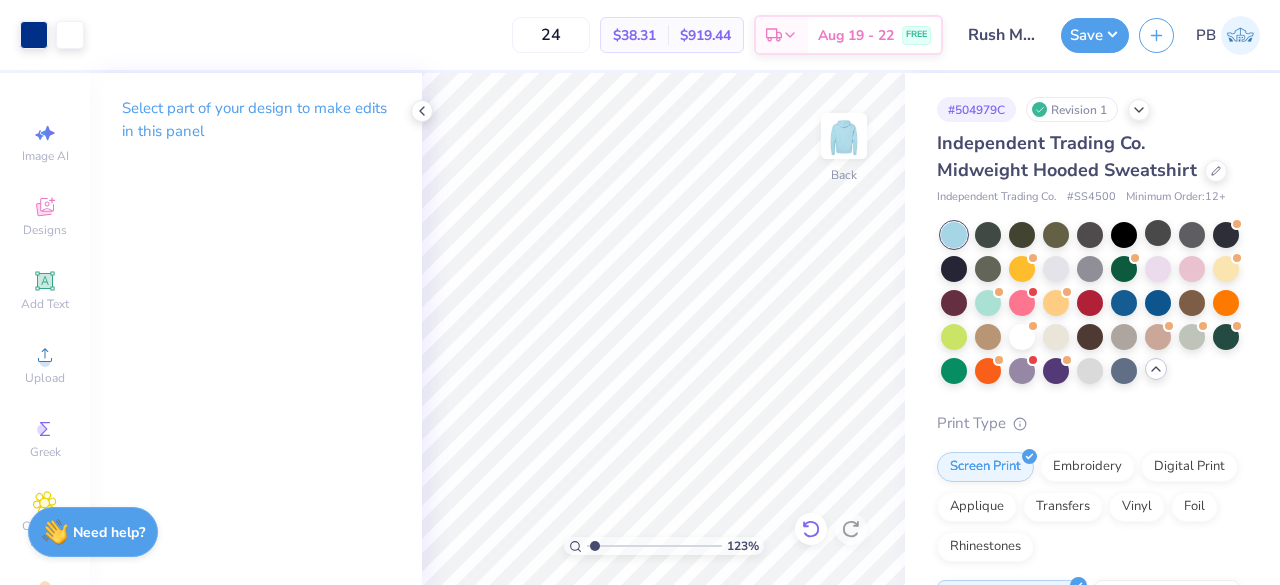 click 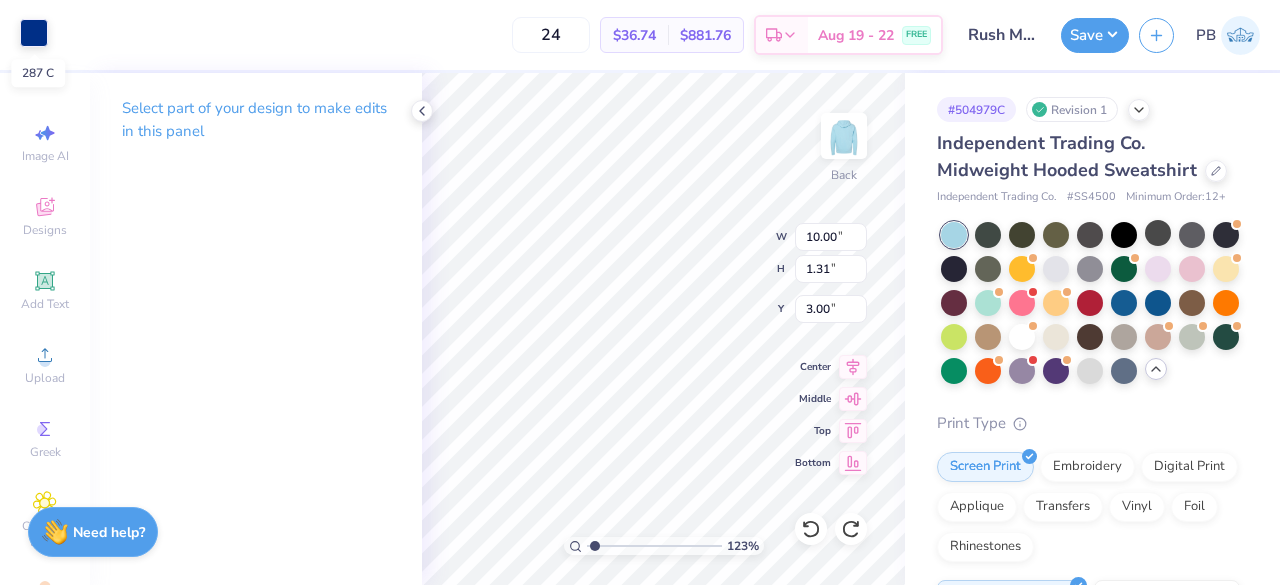 click at bounding box center [34, 33] 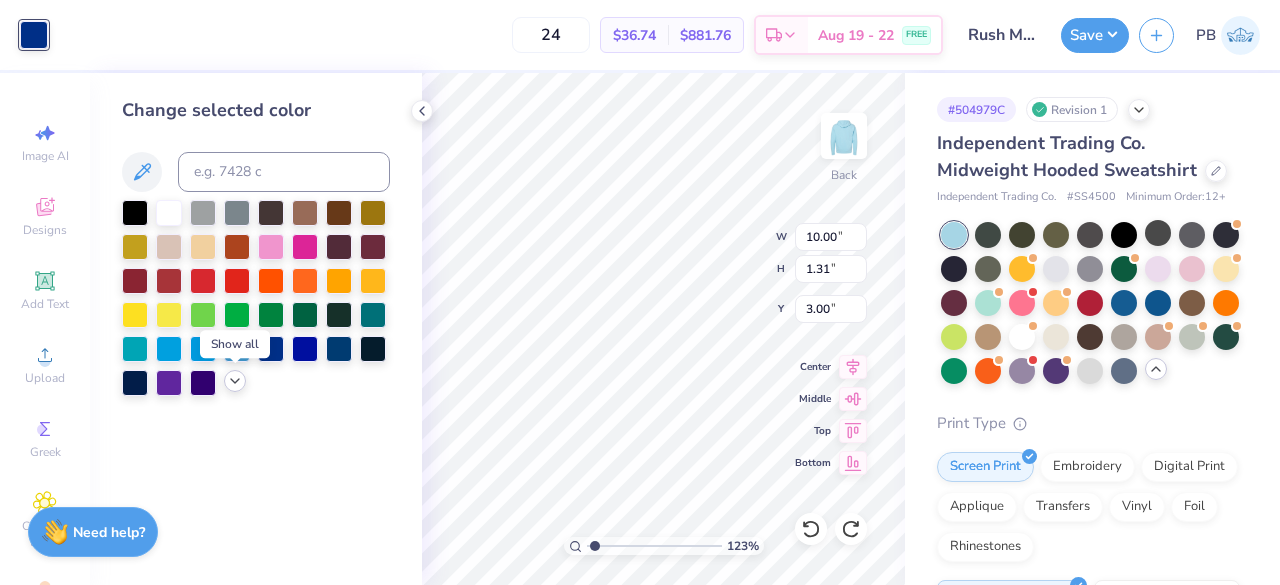 click 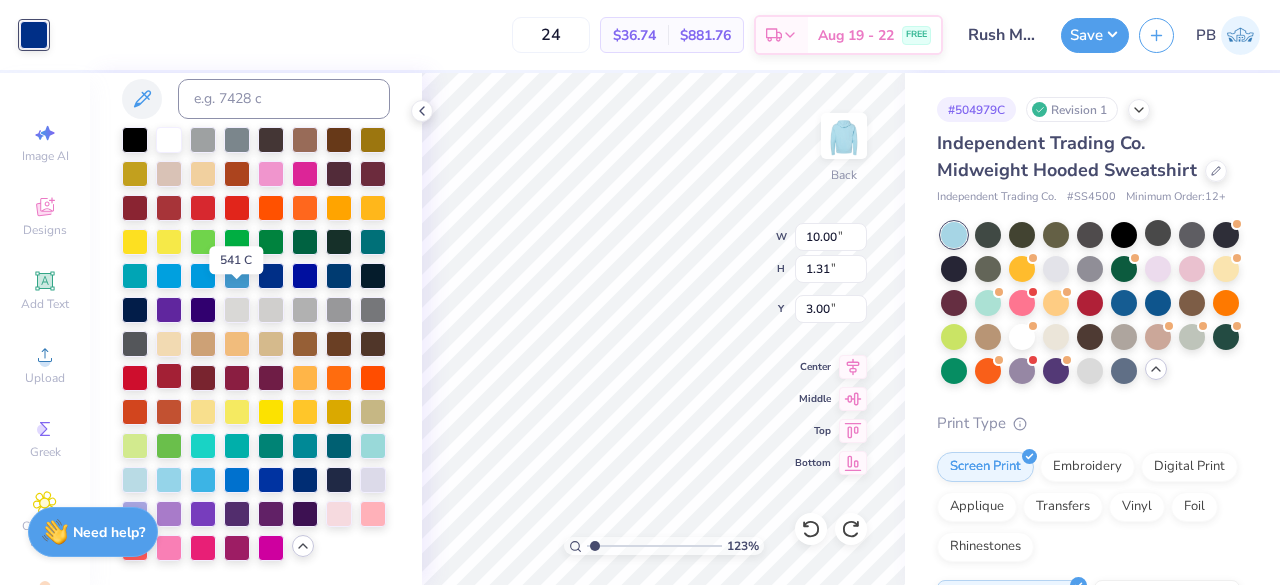 scroll, scrollTop: 81, scrollLeft: 0, axis: vertical 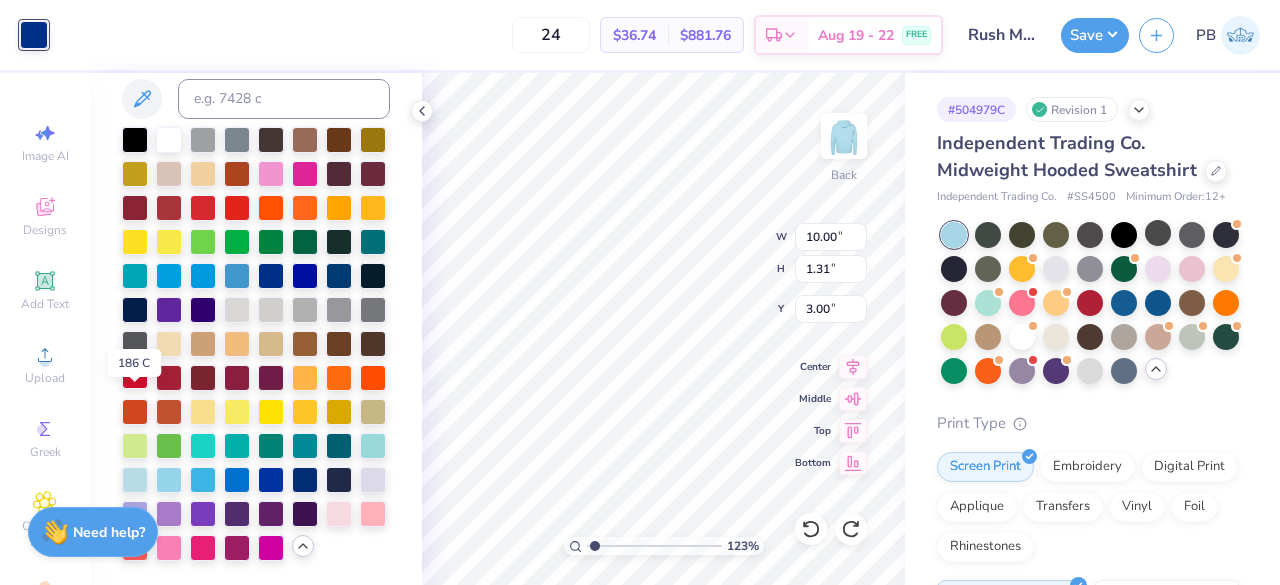 click at bounding box center (135, 376) 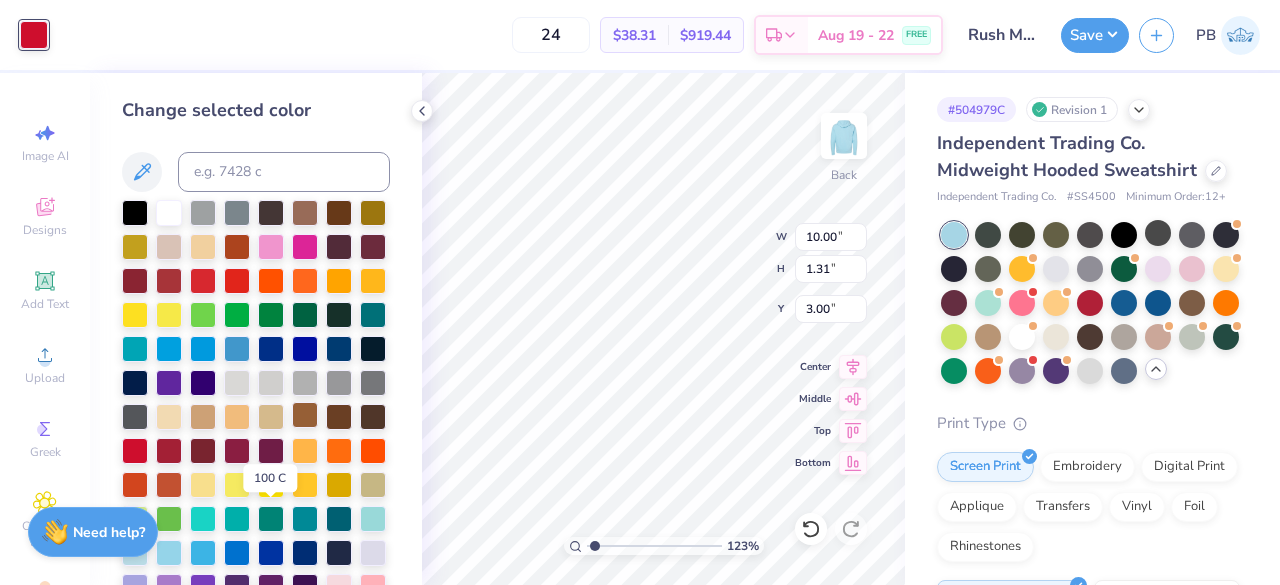 scroll, scrollTop: 1, scrollLeft: 0, axis: vertical 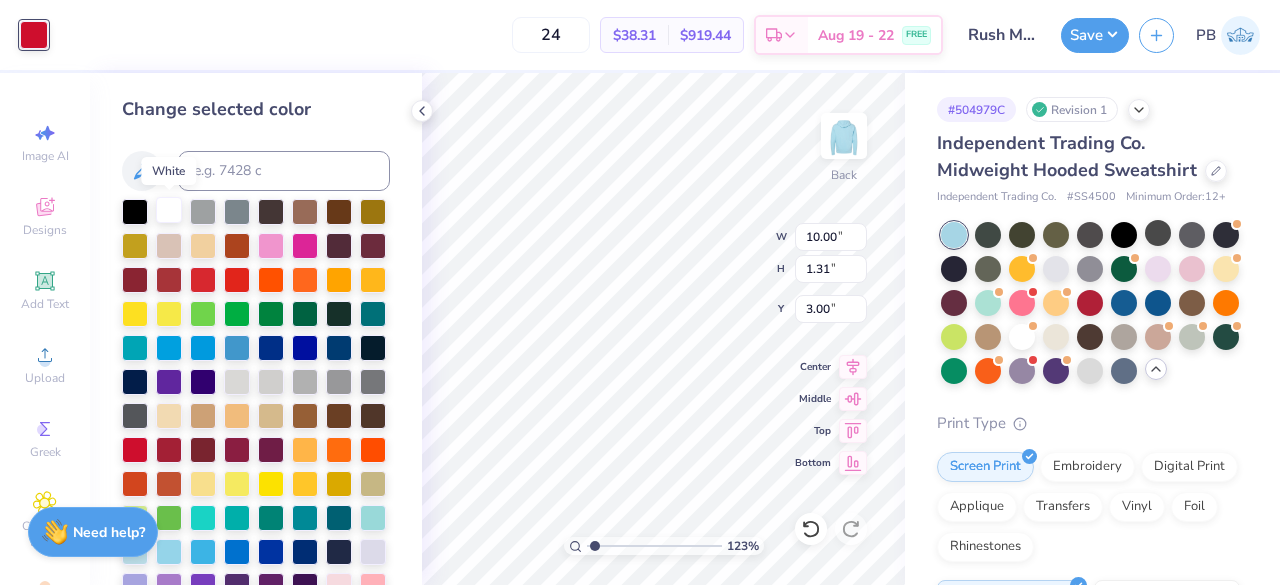 click at bounding box center (169, 210) 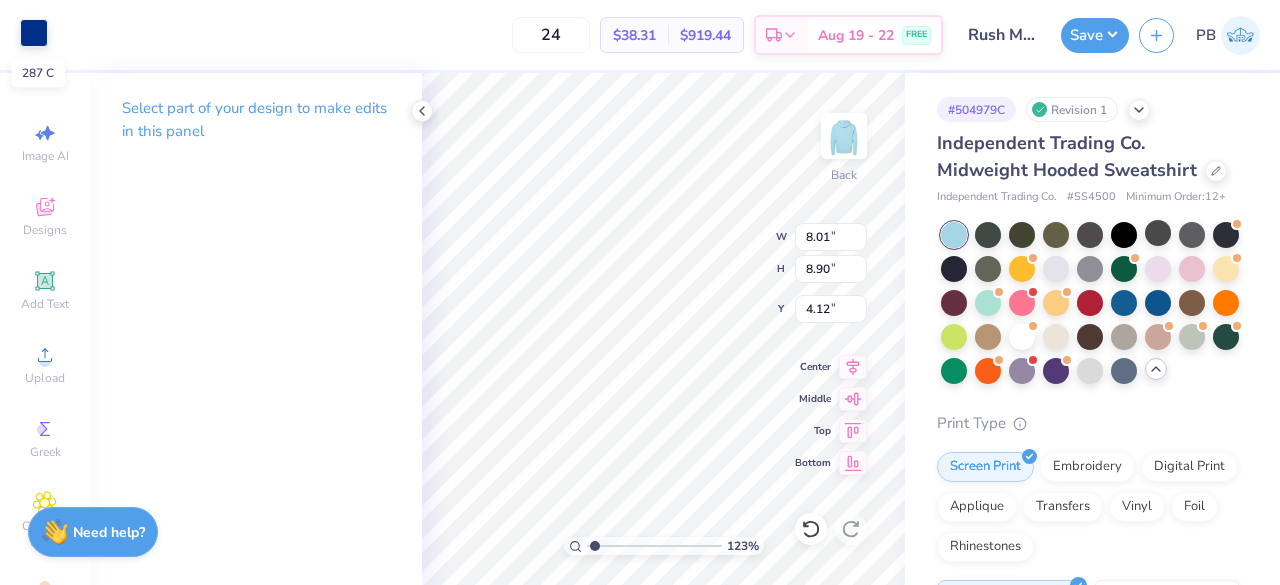 click at bounding box center (34, 33) 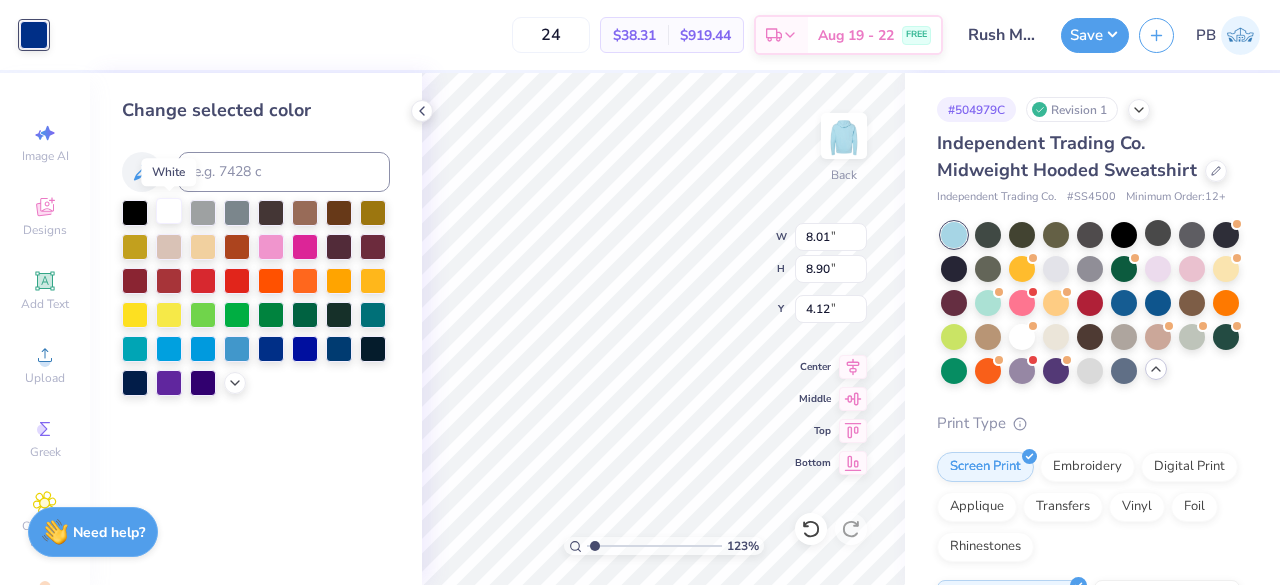 click at bounding box center [169, 211] 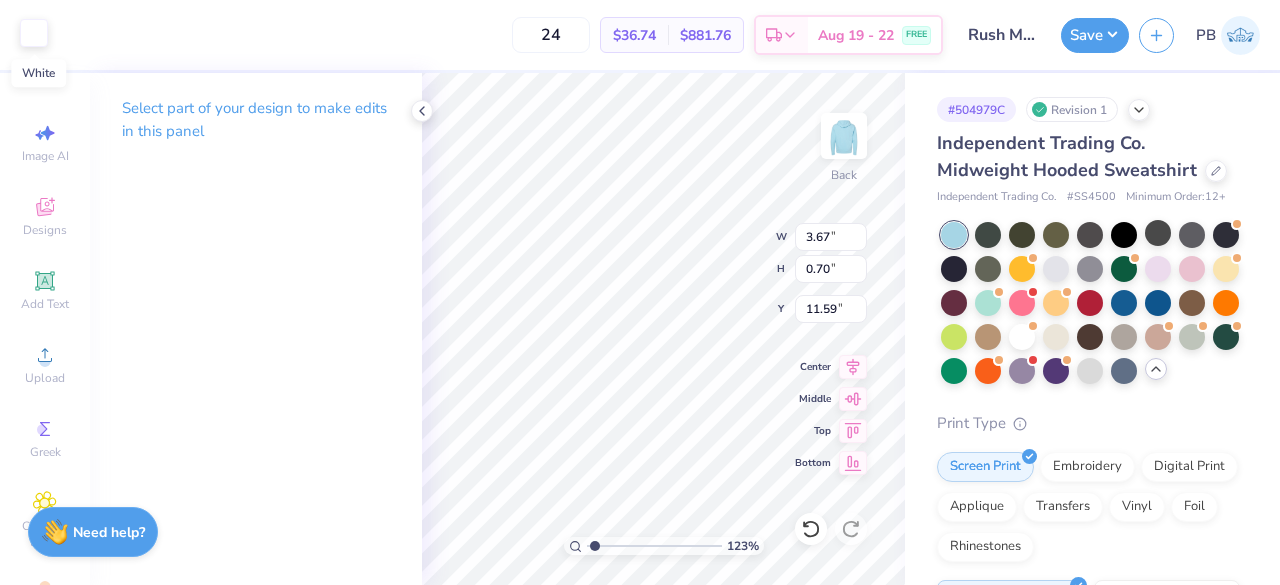 click at bounding box center (34, 33) 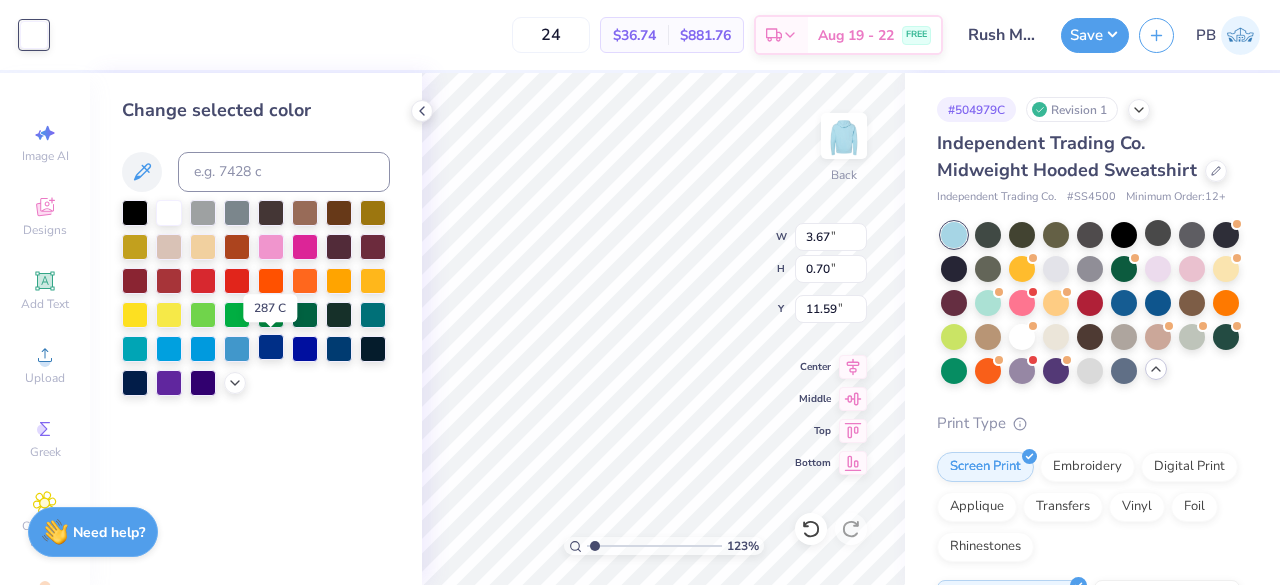 click at bounding box center [271, 347] 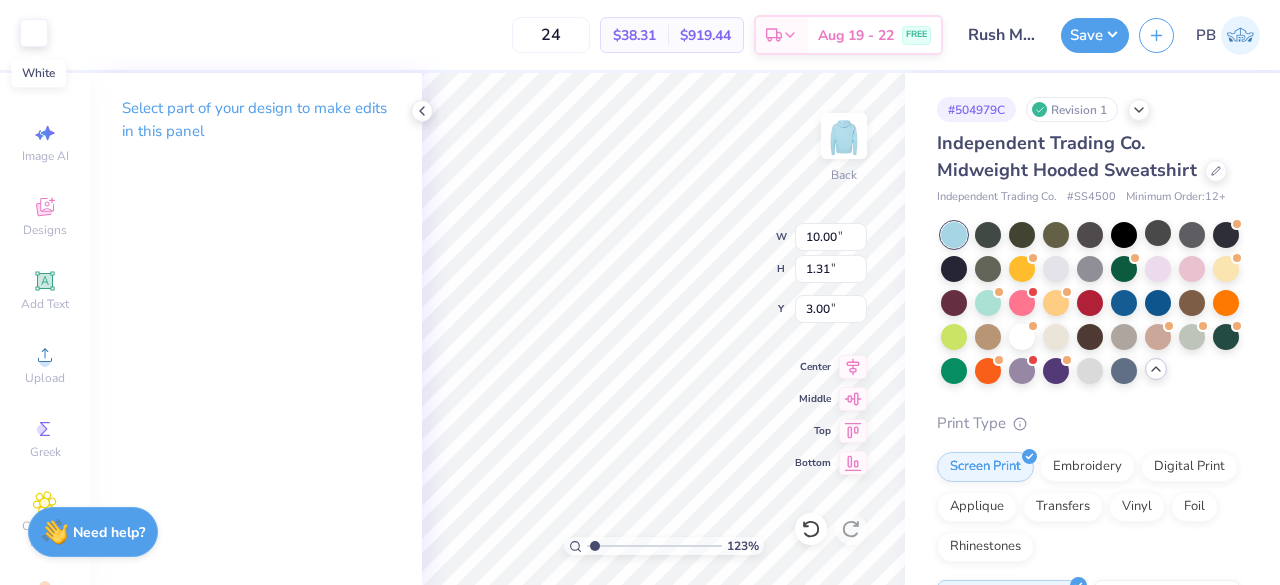click at bounding box center (34, 33) 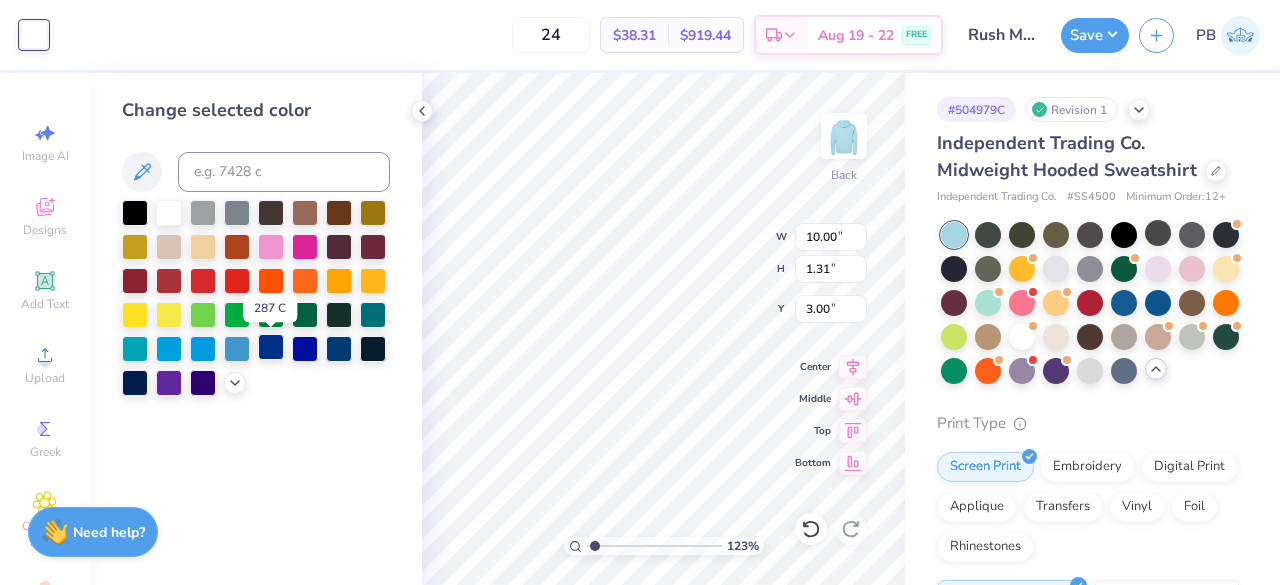 click at bounding box center [271, 347] 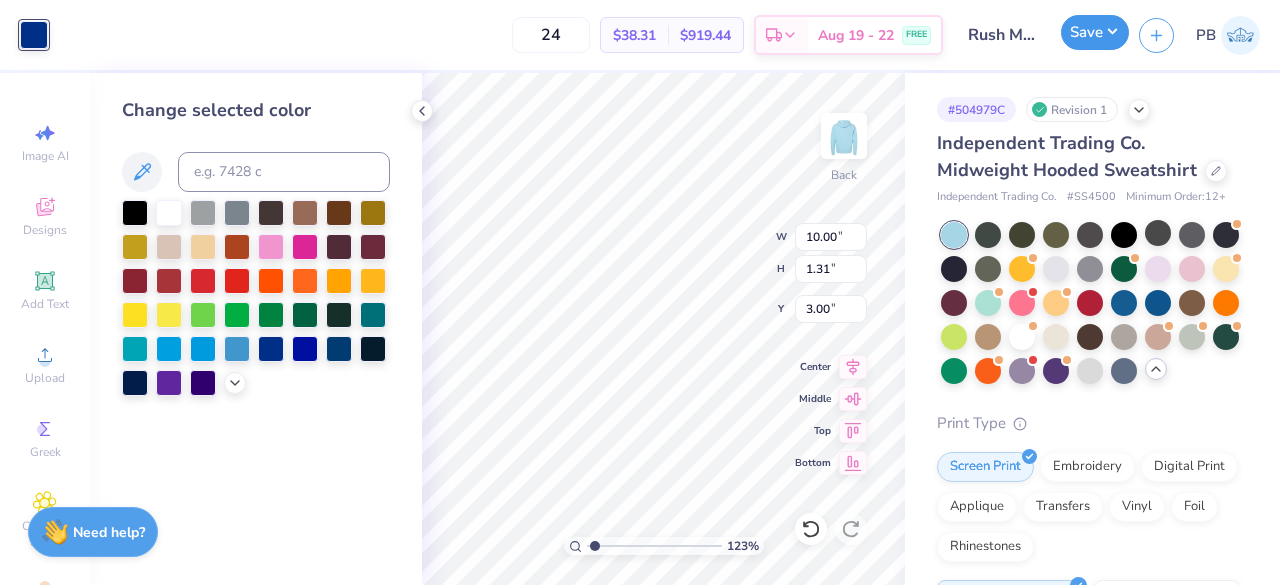 click on "Save" at bounding box center (1095, 32) 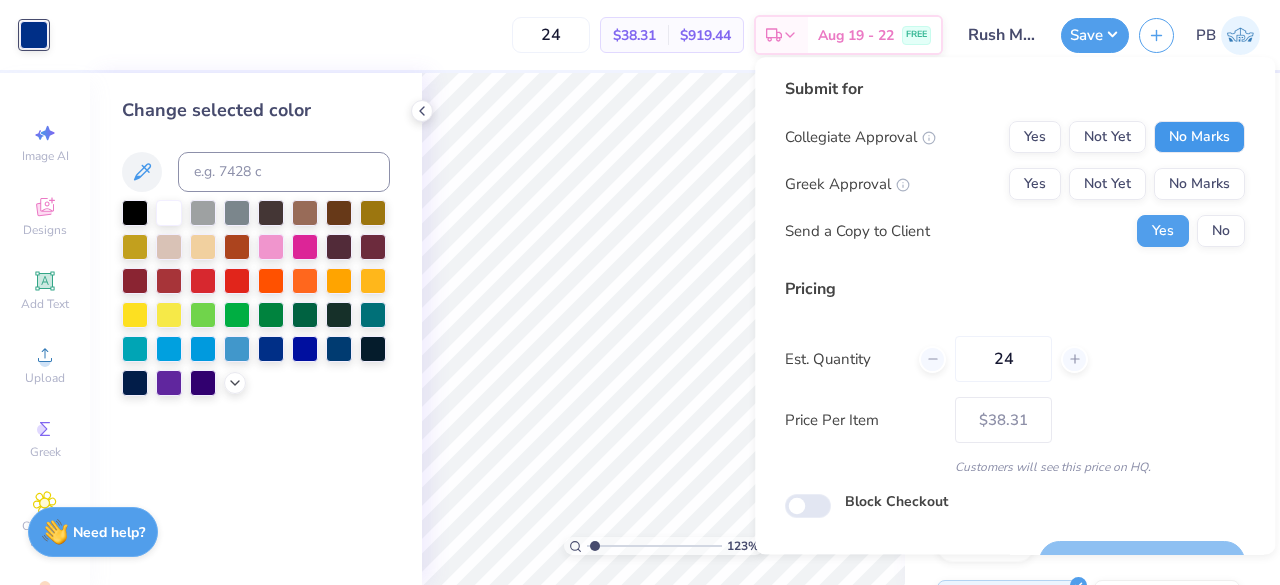 click on "No Marks" at bounding box center (1199, 137) 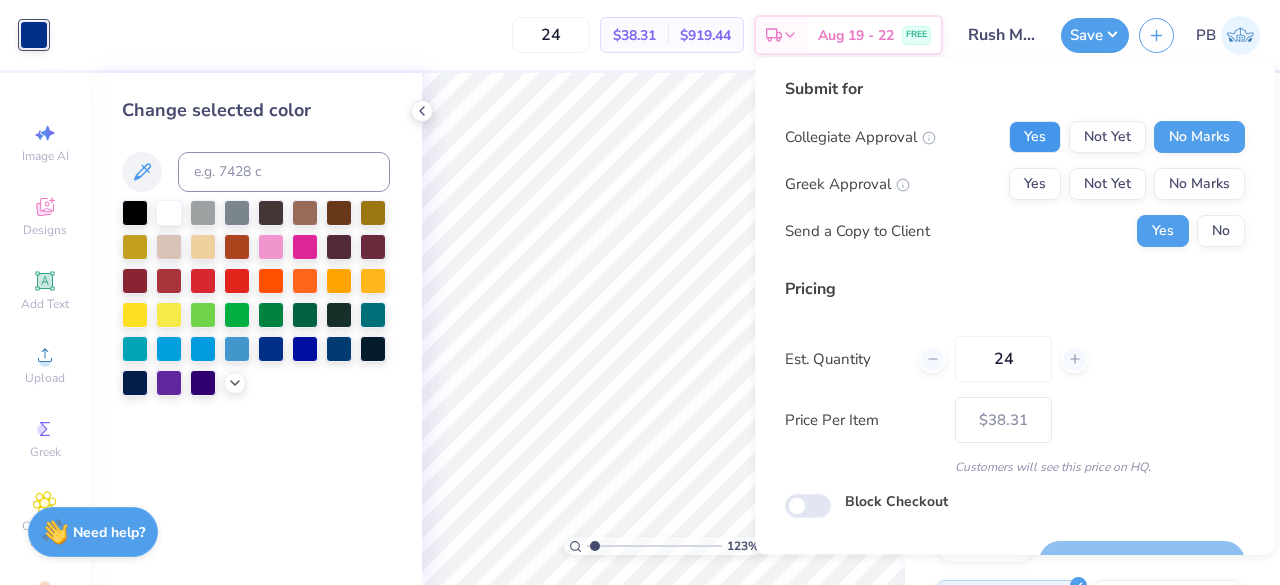 click on "Yes" at bounding box center (1035, 137) 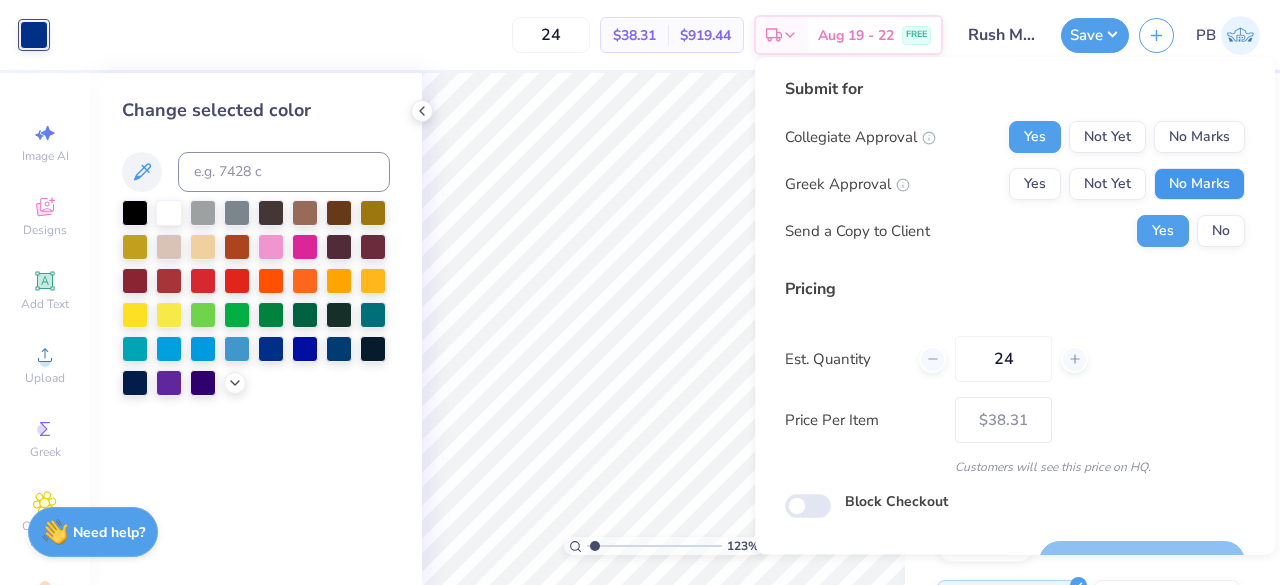 click on "No Marks" at bounding box center (1199, 184) 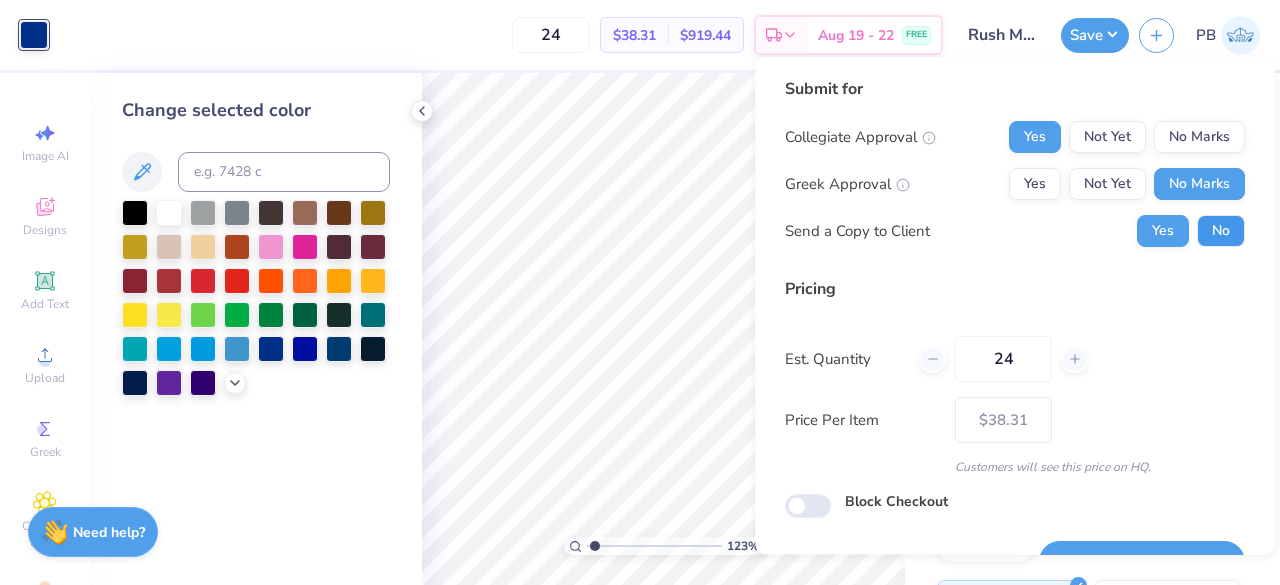 click on "No" at bounding box center (1221, 231) 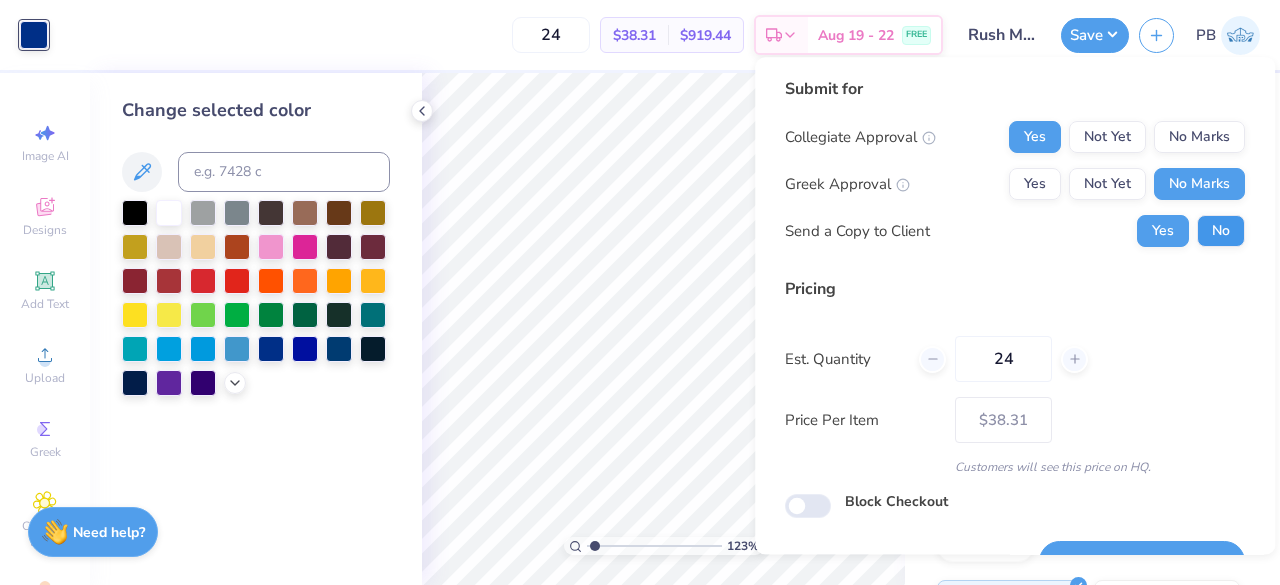 type on "1.23445287681636" 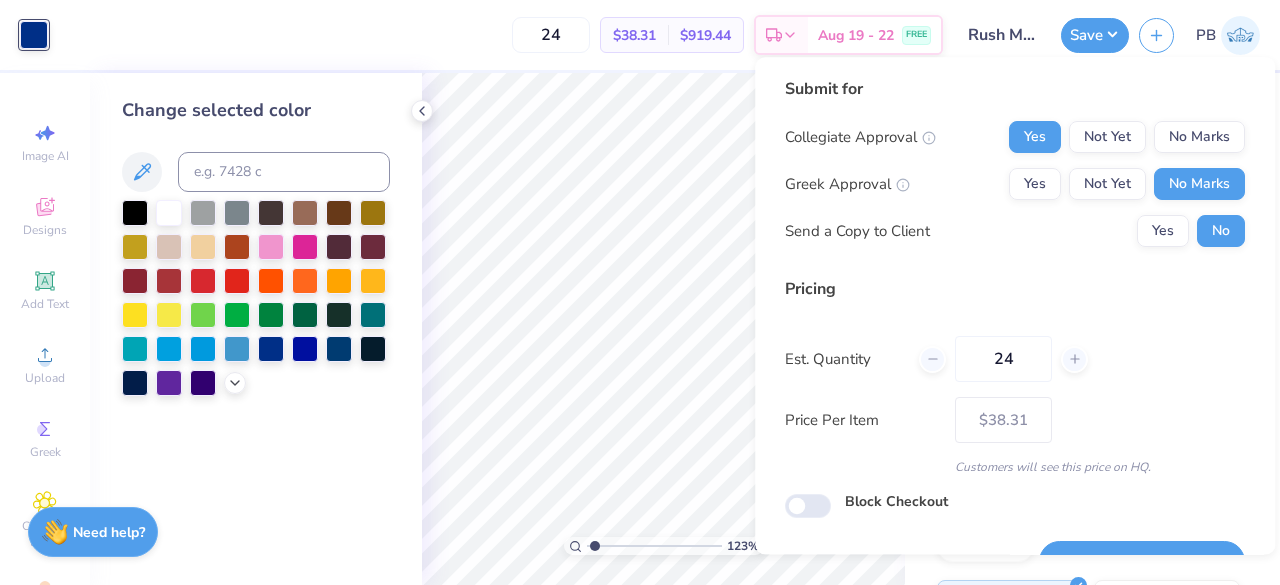 scroll, scrollTop: 46, scrollLeft: 0, axis: vertical 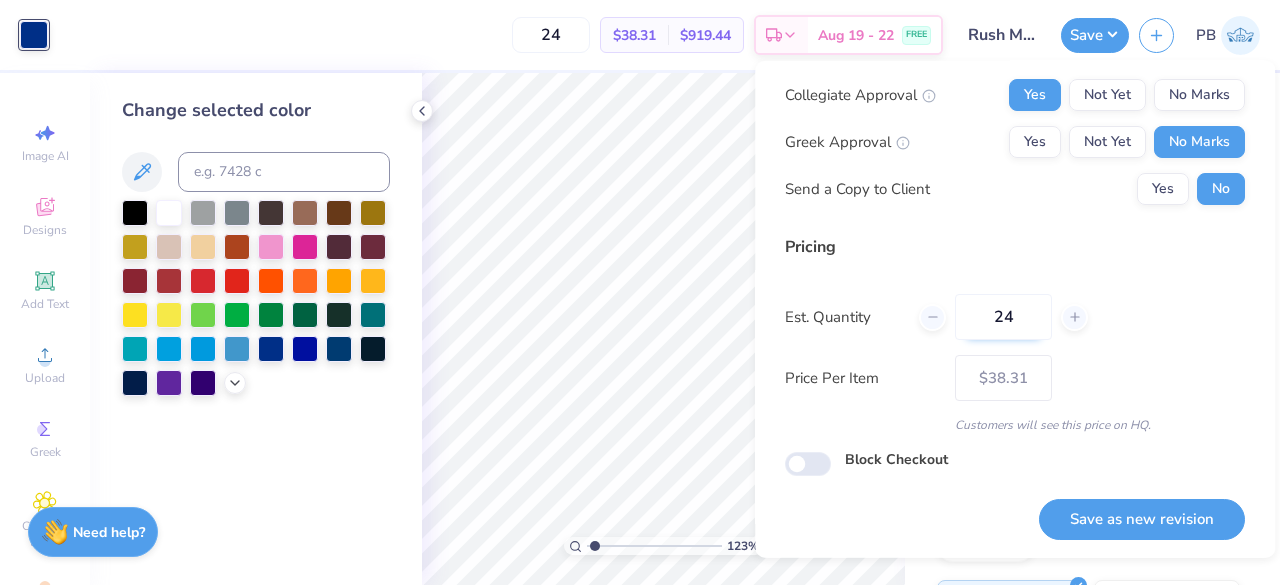 click on "24" at bounding box center [1003, 317] 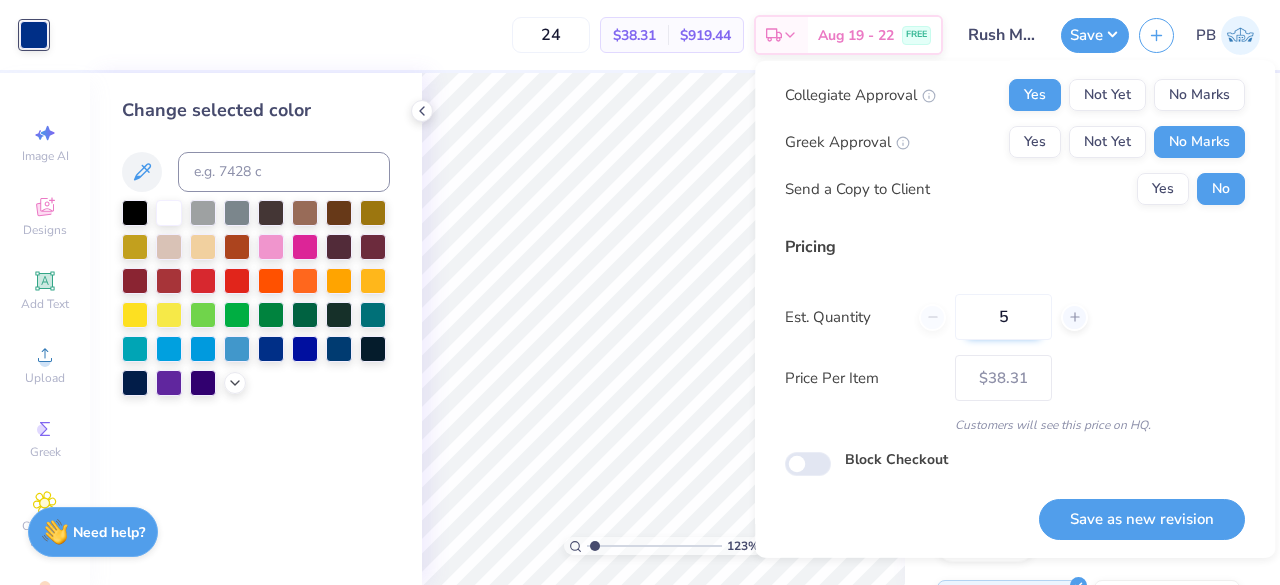 type on "50" 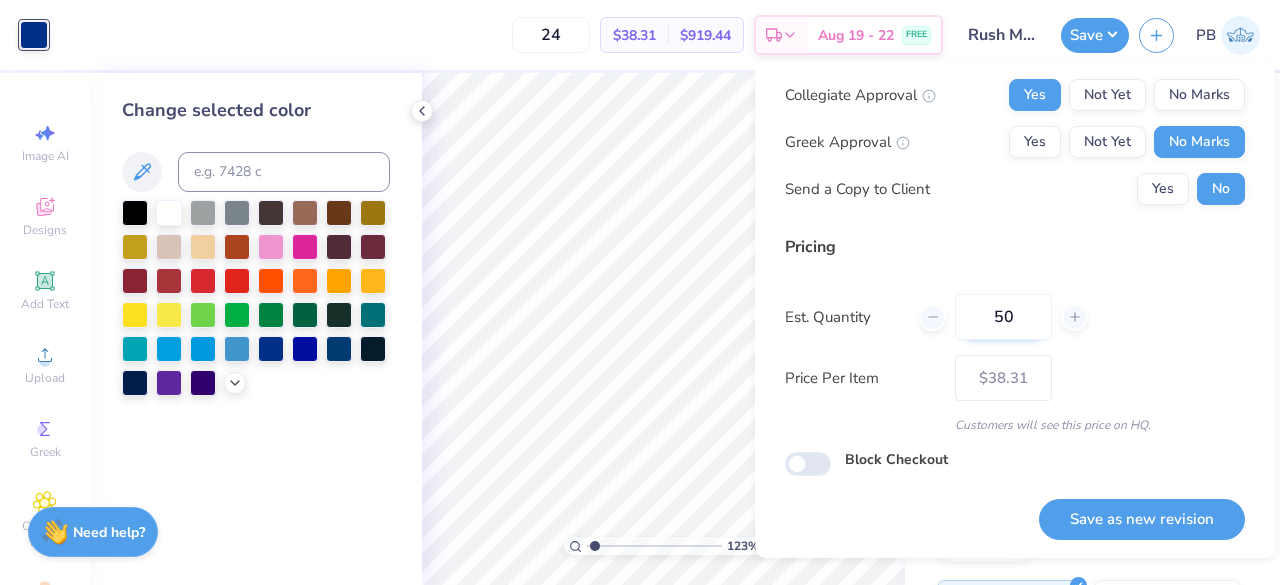 type on "50" 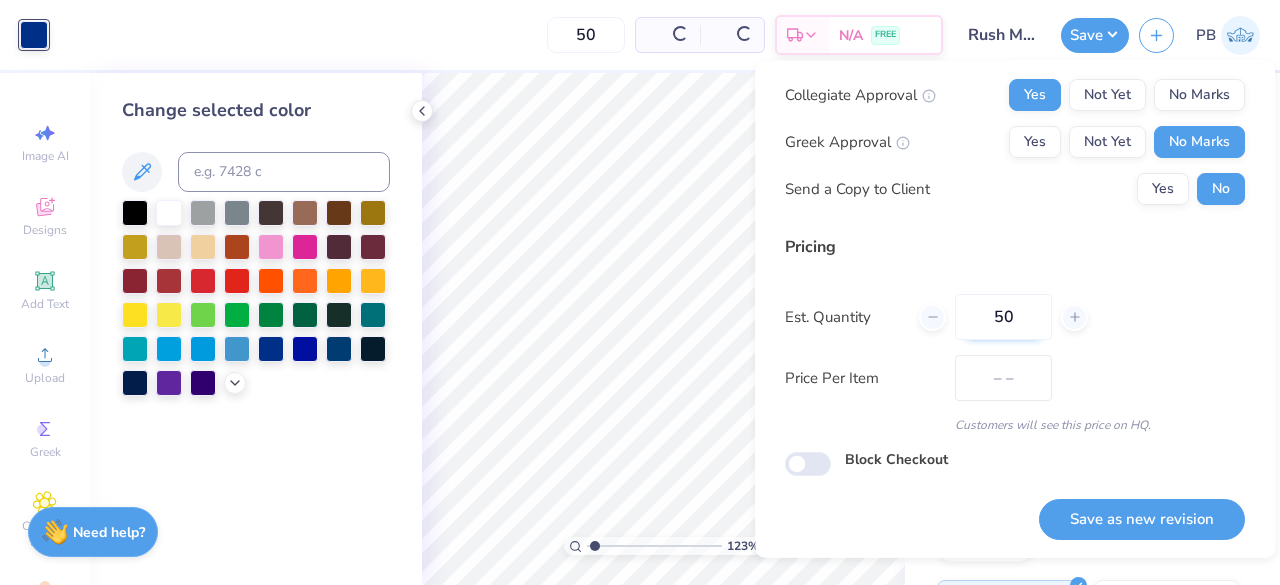 type on "$34.07" 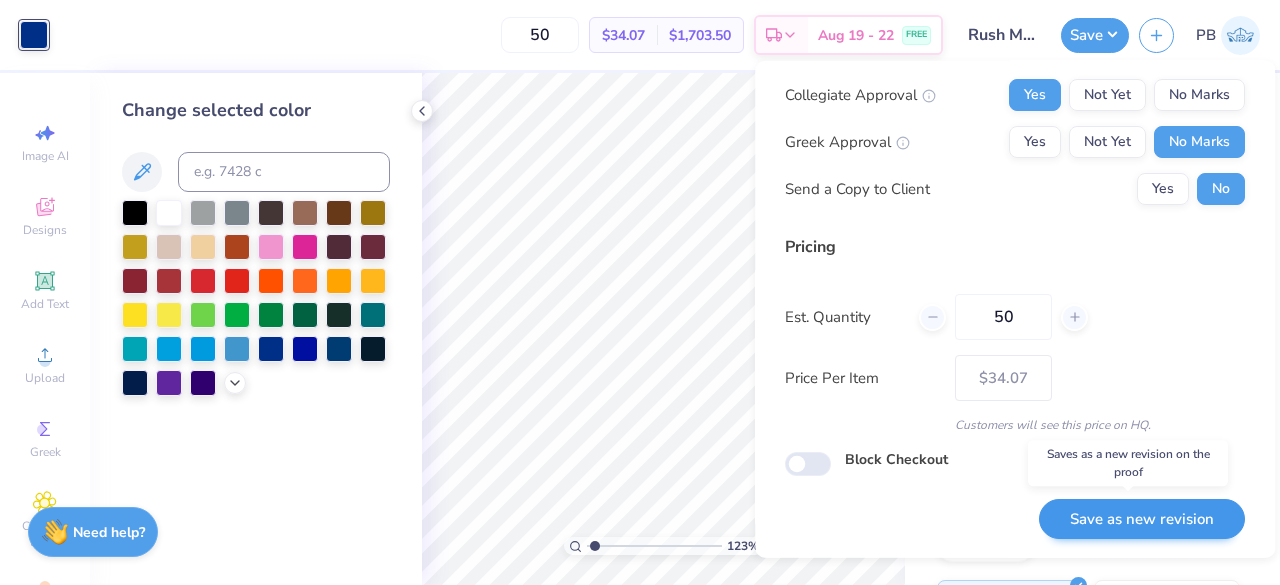 type on "50" 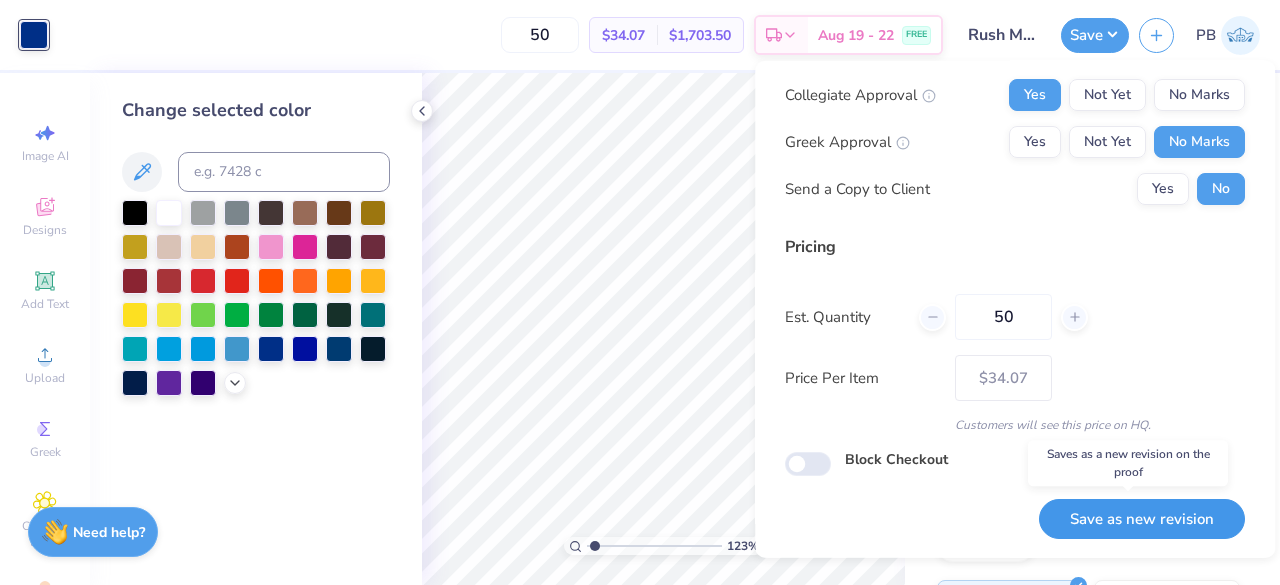 click on "Save as new revision" at bounding box center [1142, 518] 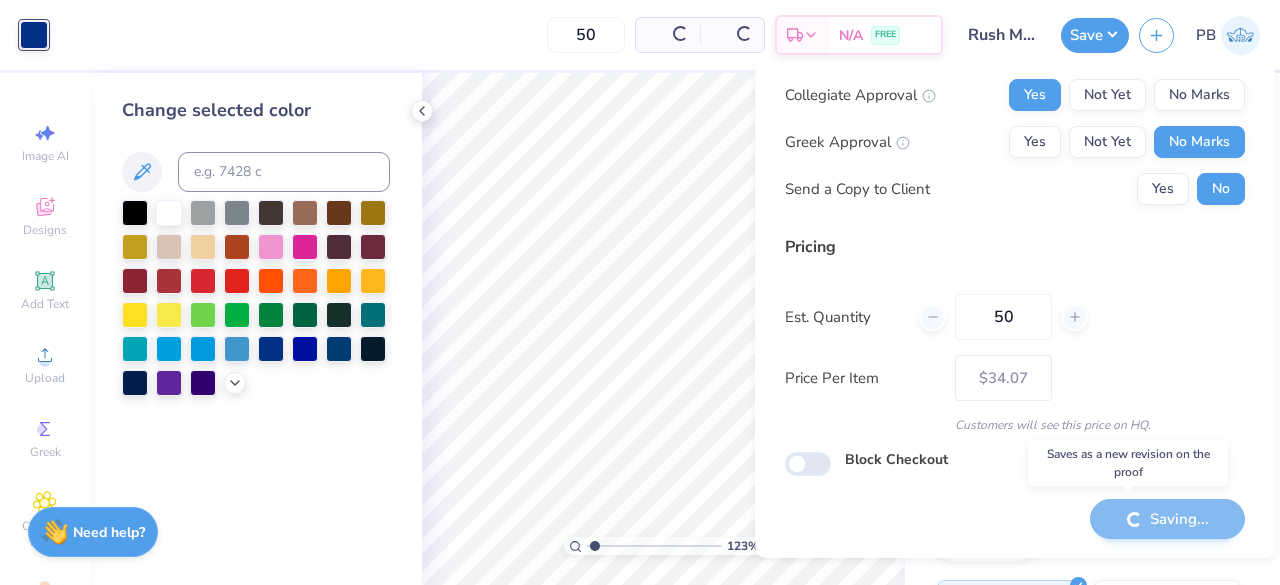type on "– –" 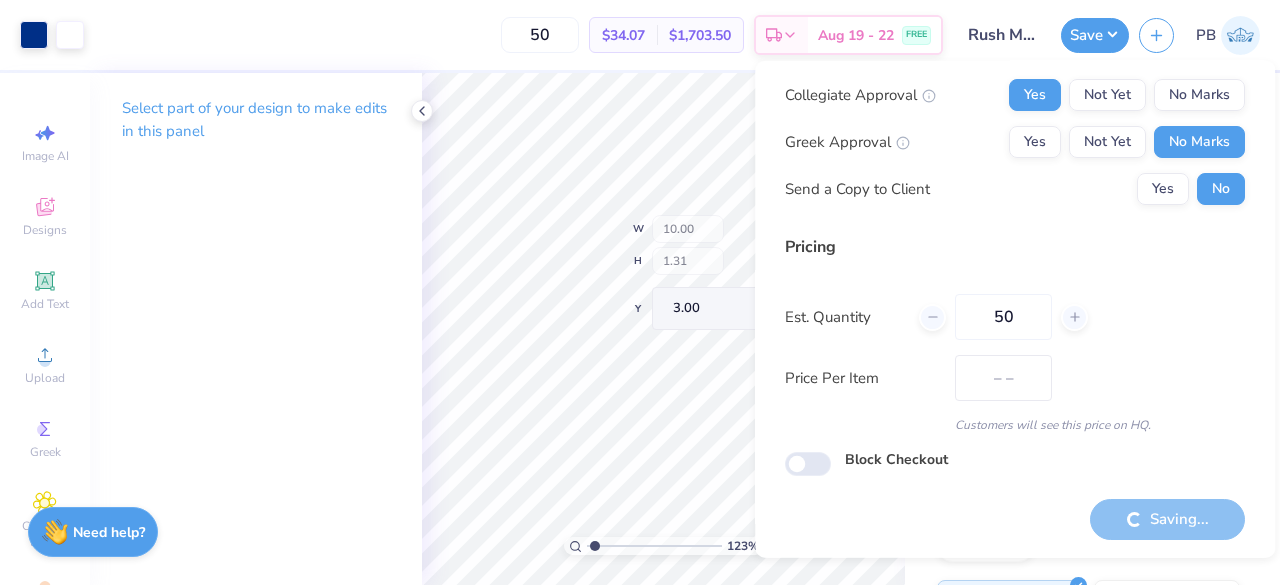 type on "1.23445287681636" 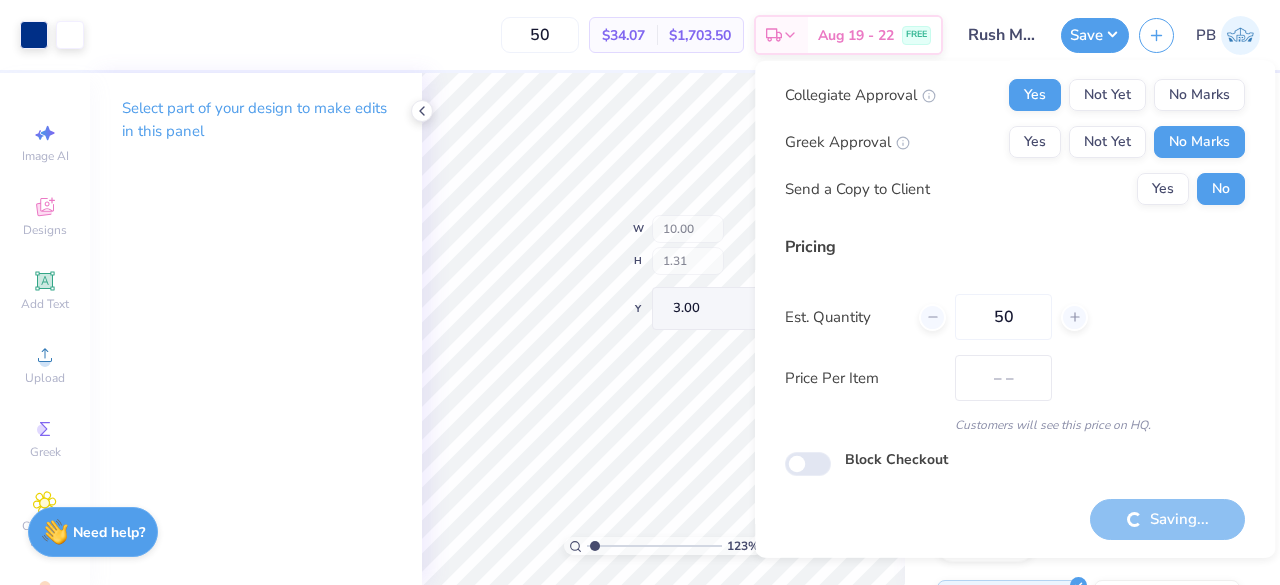 type on "$34.07" 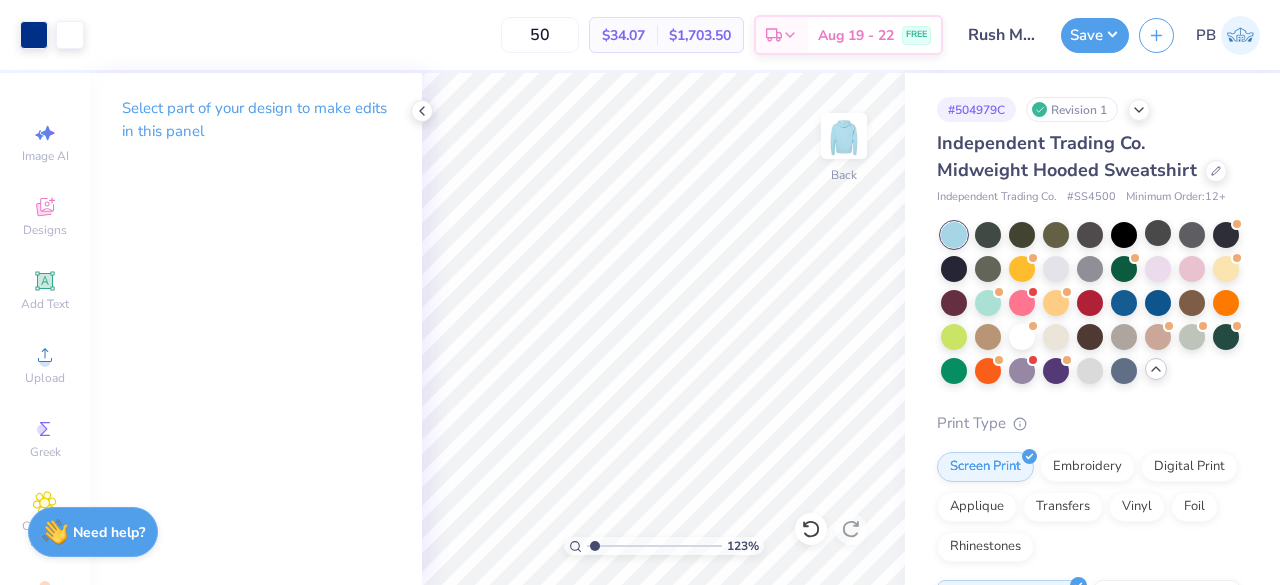 type on "1.23445287681636" 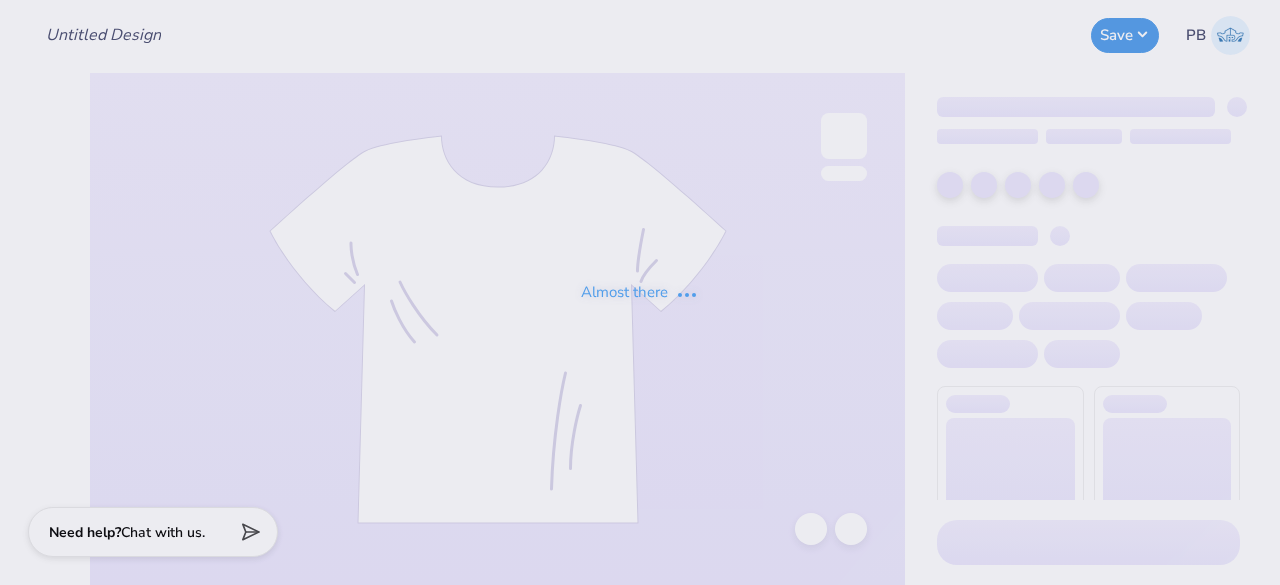 scroll, scrollTop: 0, scrollLeft: 0, axis: both 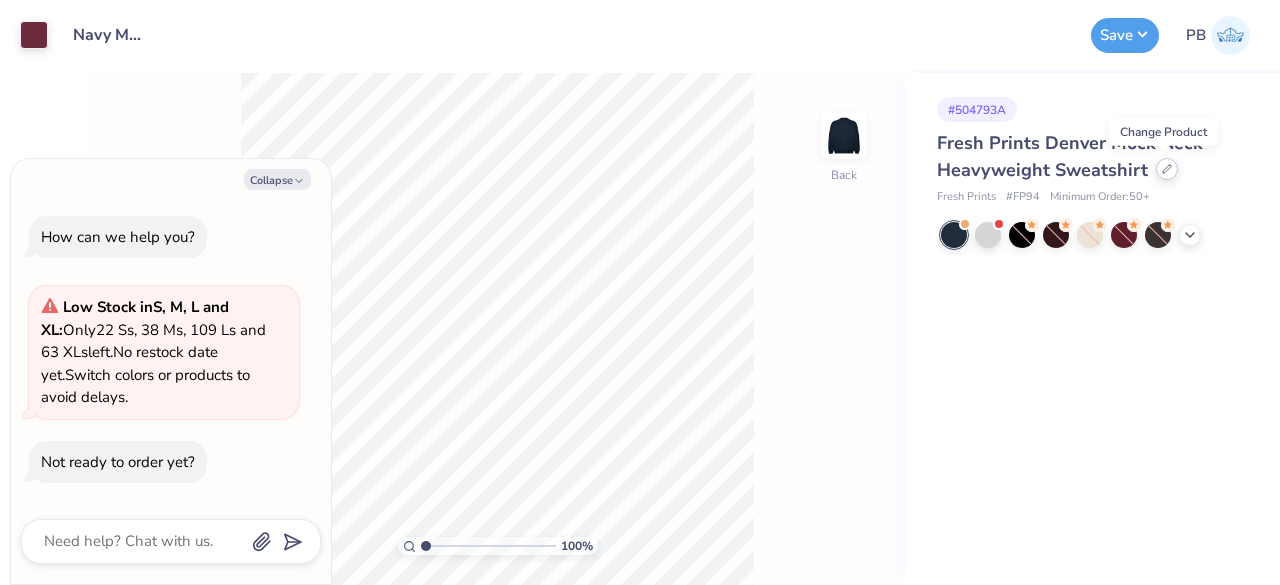click at bounding box center [1167, 169] 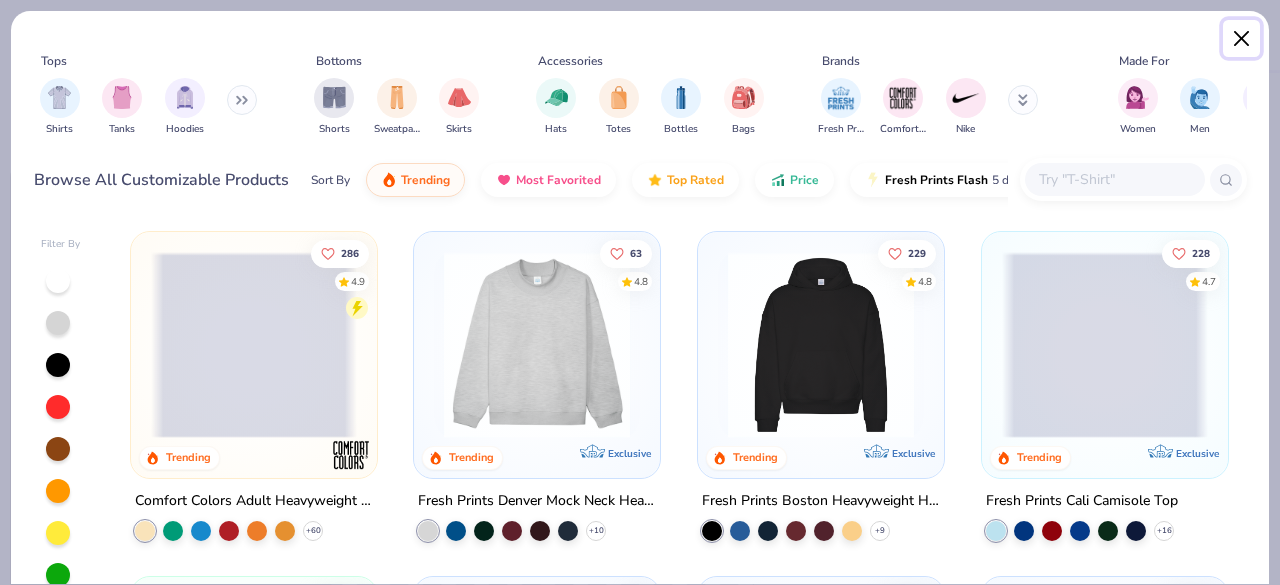 click at bounding box center [1242, 39] 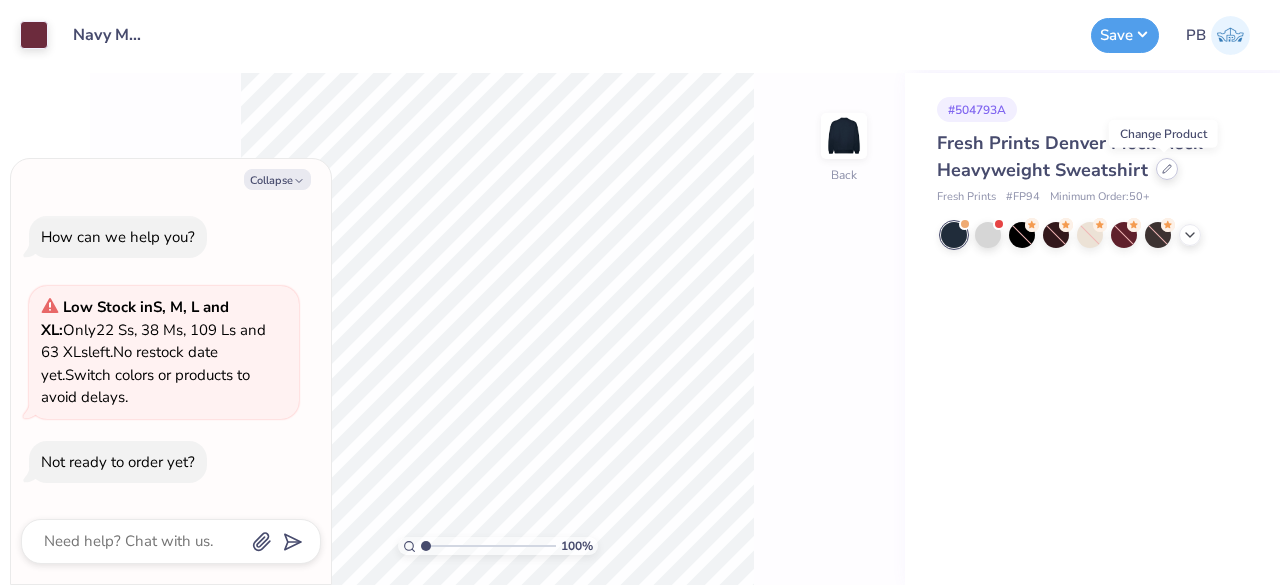 click at bounding box center [1167, 169] 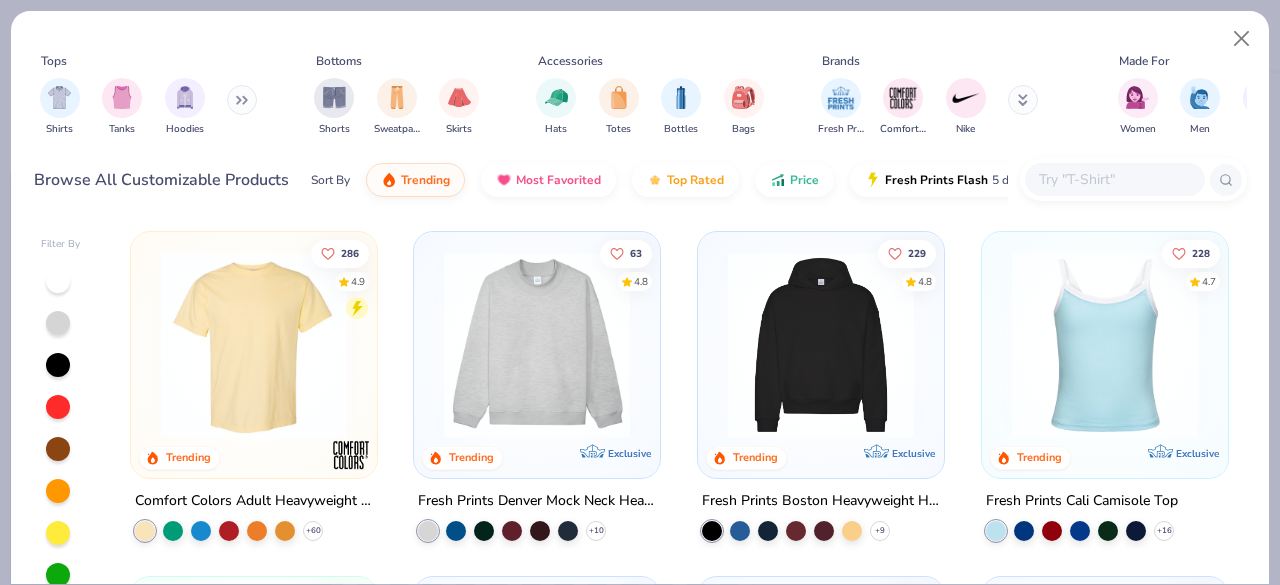 click at bounding box center (1114, 179) 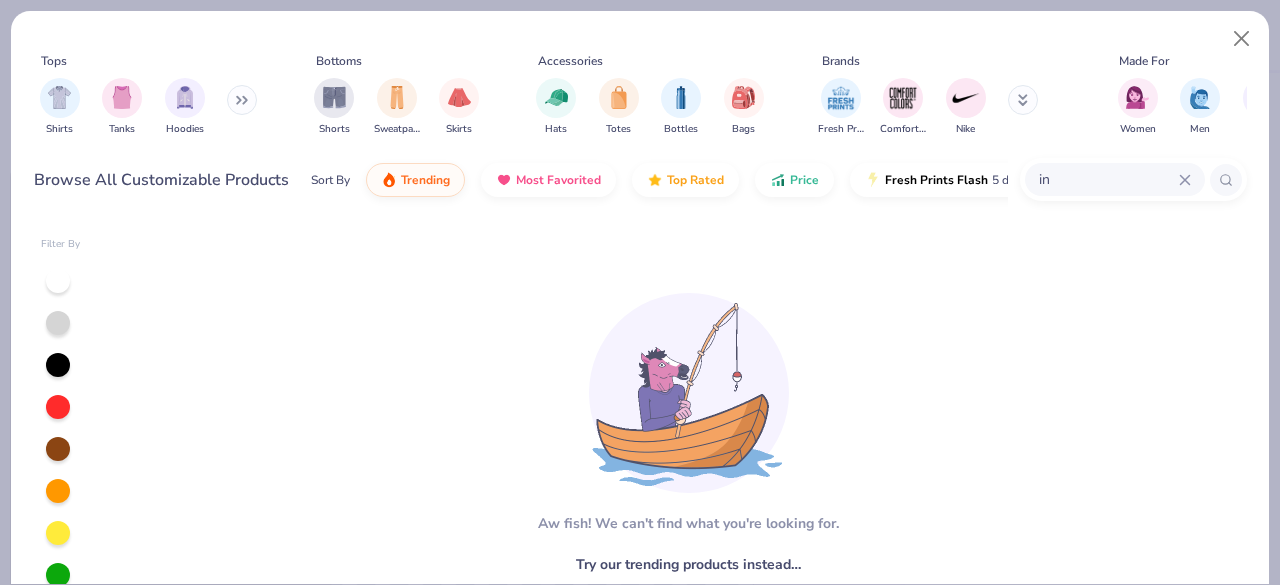 type on "i" 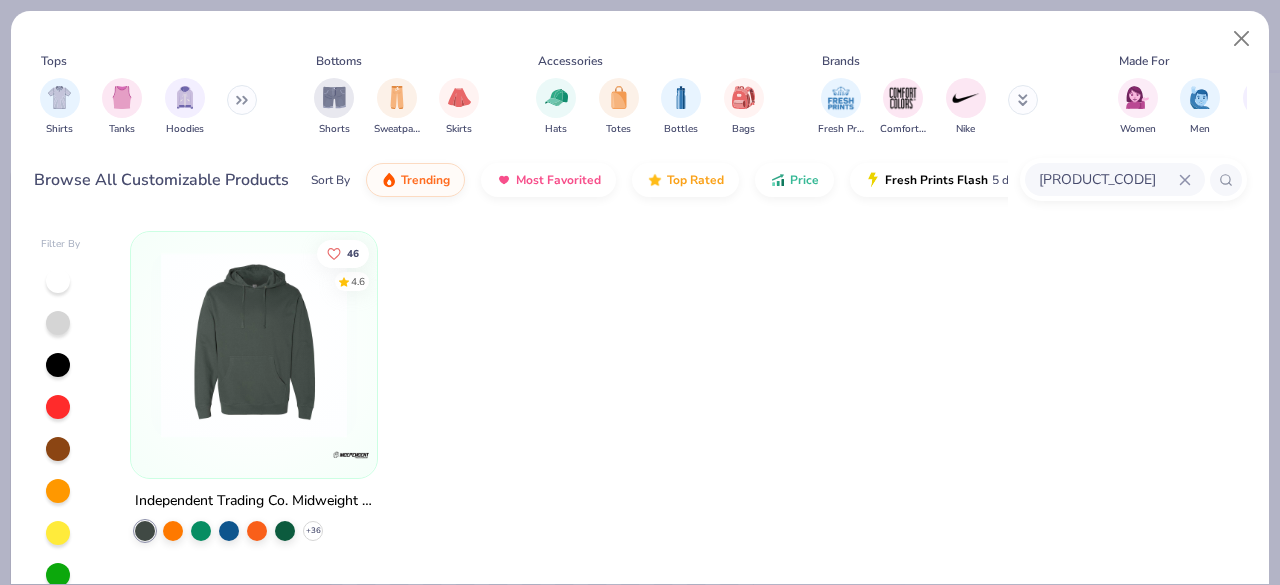 type on "ss3000" 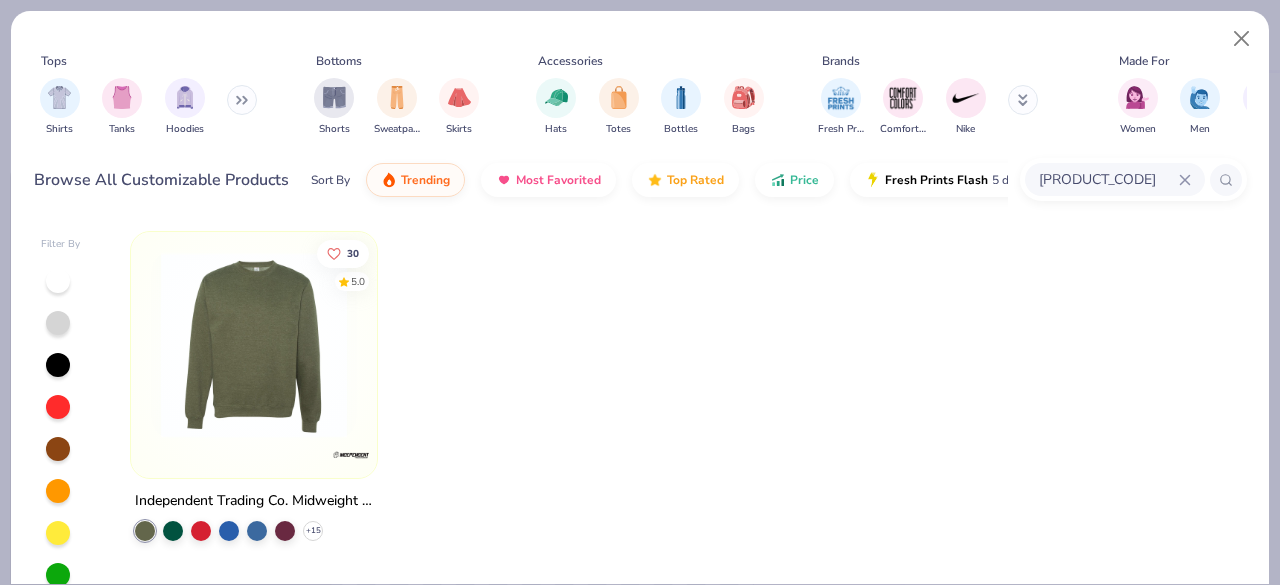 click at bounding box center [254, 345] 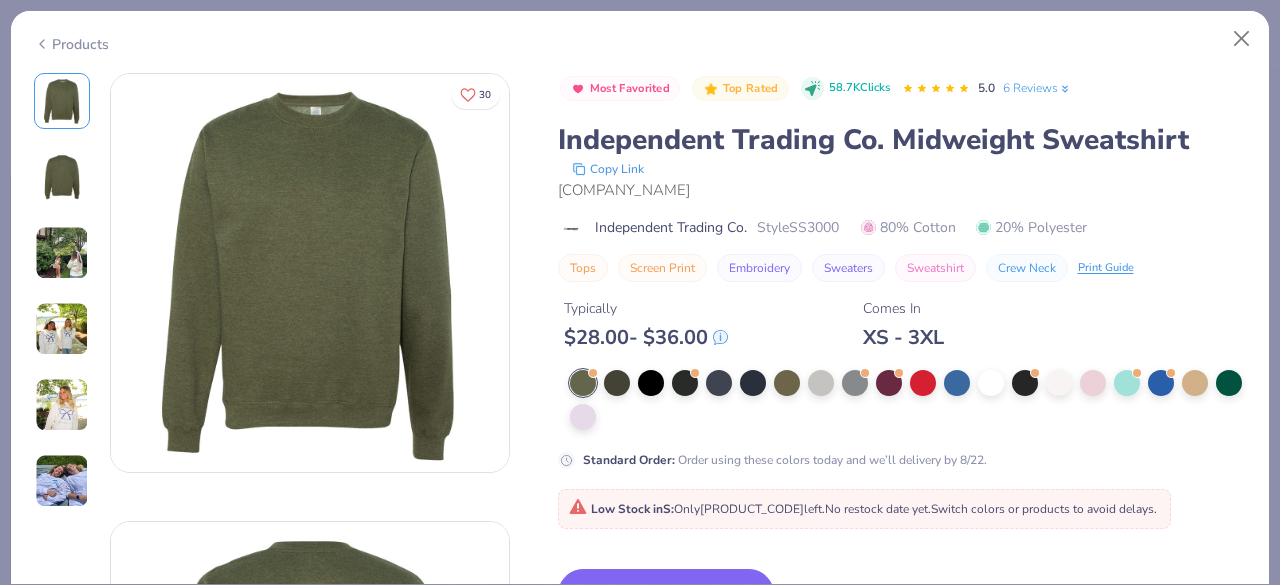 scroll, scrollTop: 133, scrollLeft: 0, axis: vertical 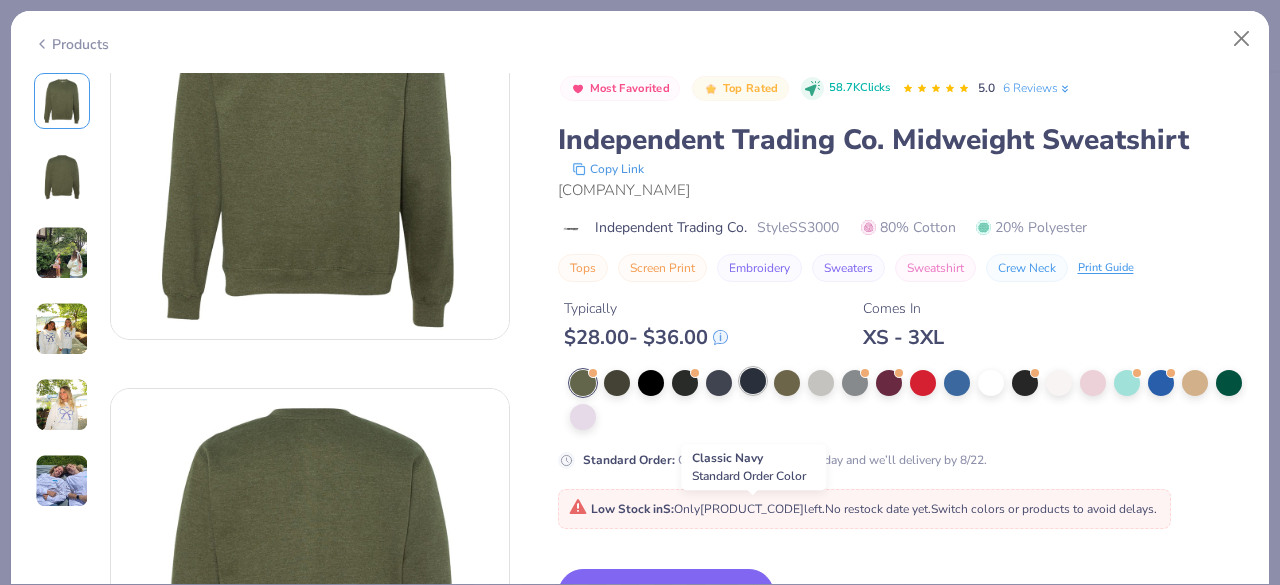 click at bounding box center (753, 381) 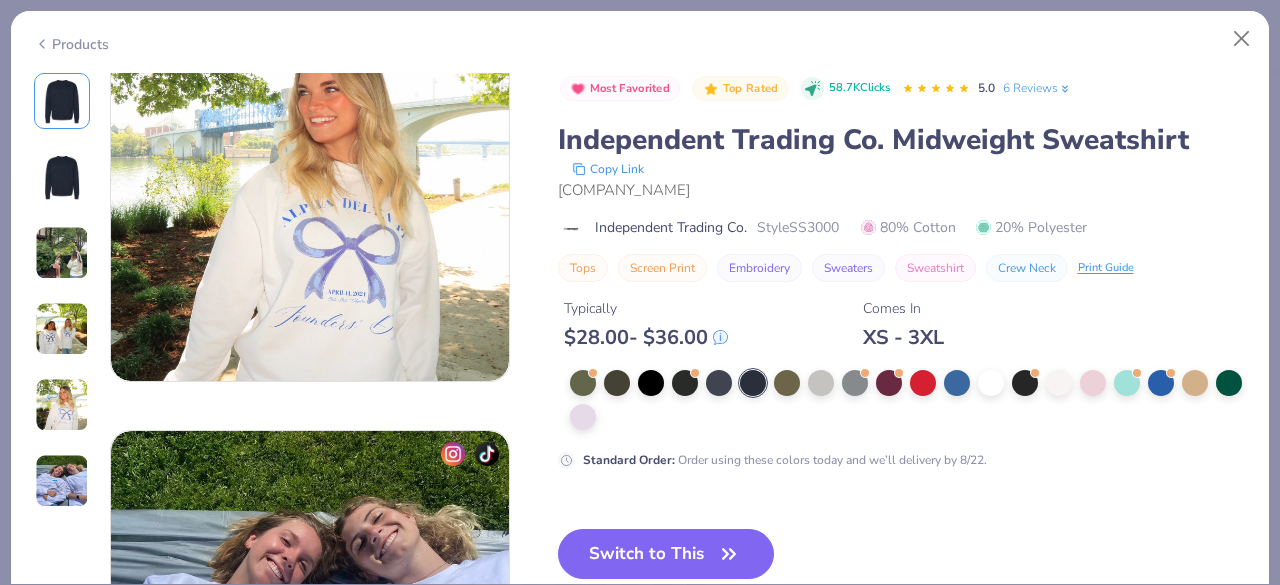 scroll, scrollTop: 2180, scrollLeft: 0, axis: vertical 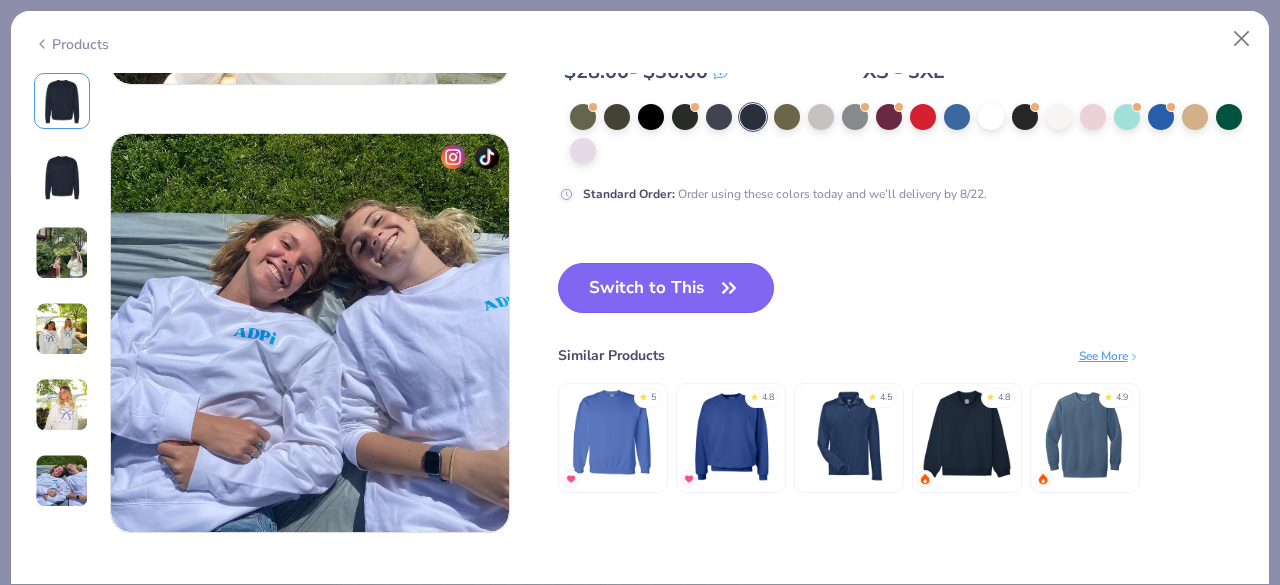 click 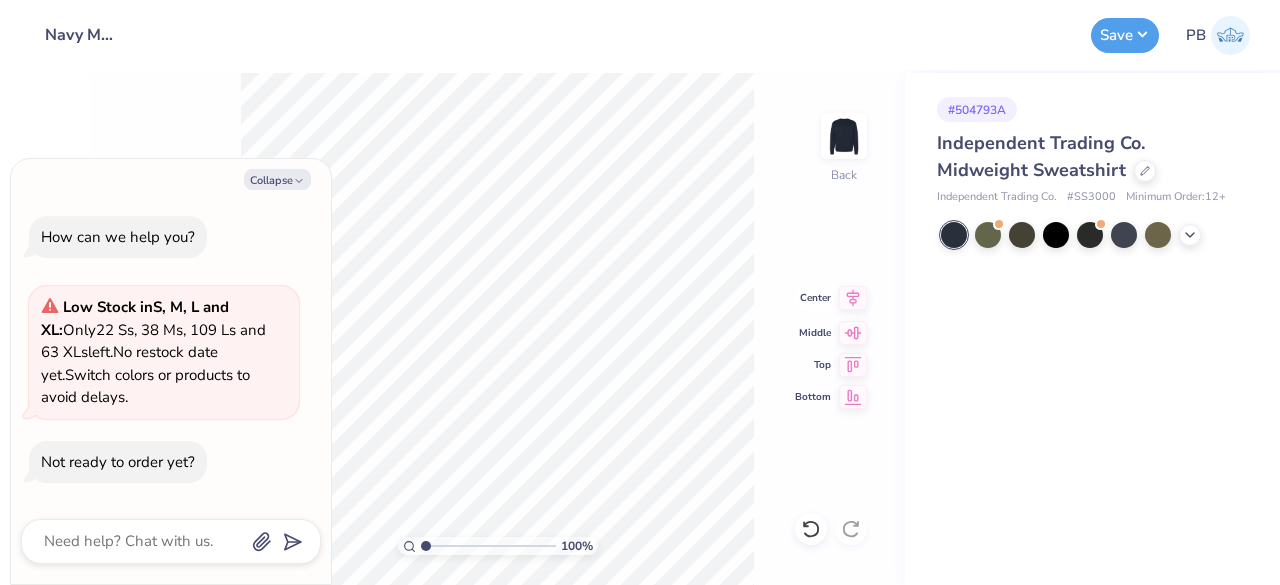 click 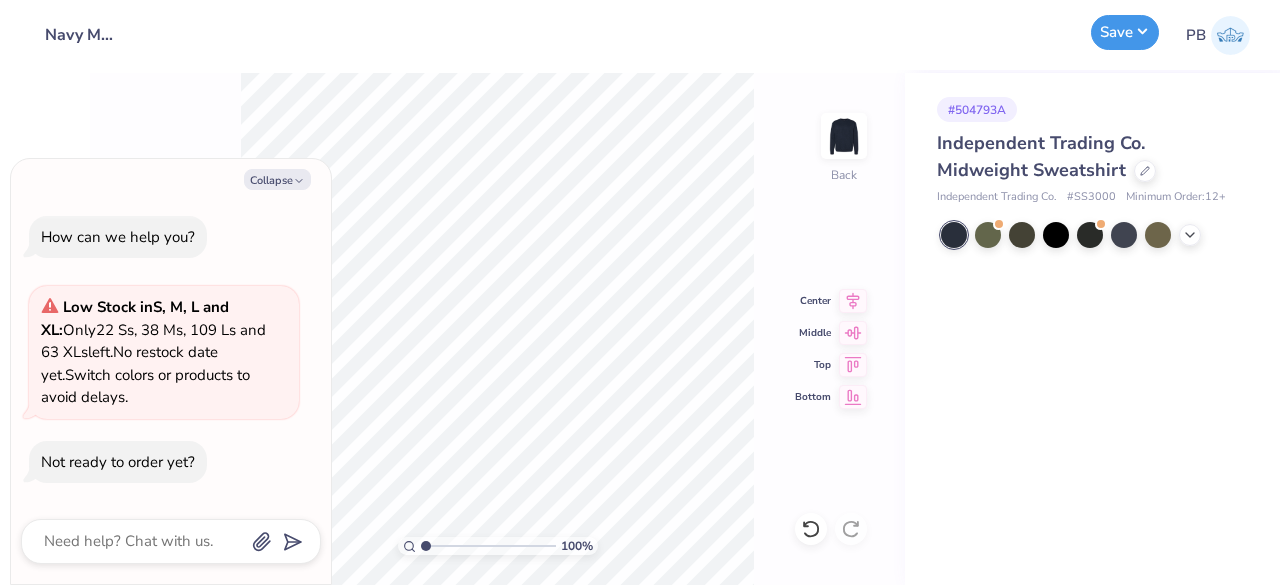 click on "Save" at bounding box center (1125, 32) 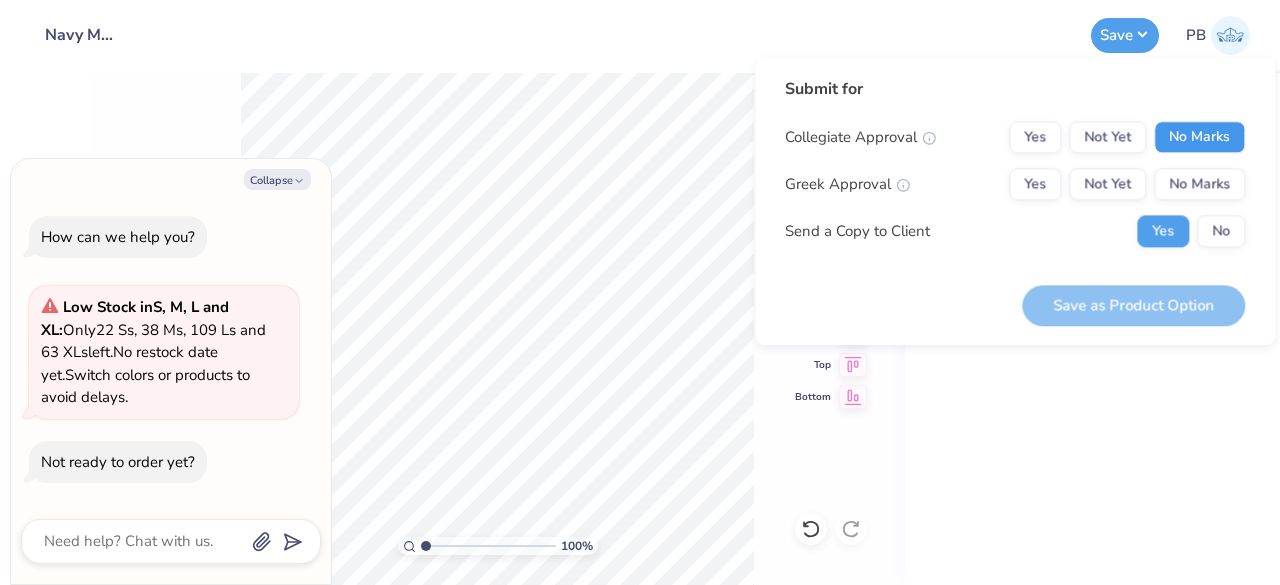 click on "No Marks" at bounding box center [1199, 137] 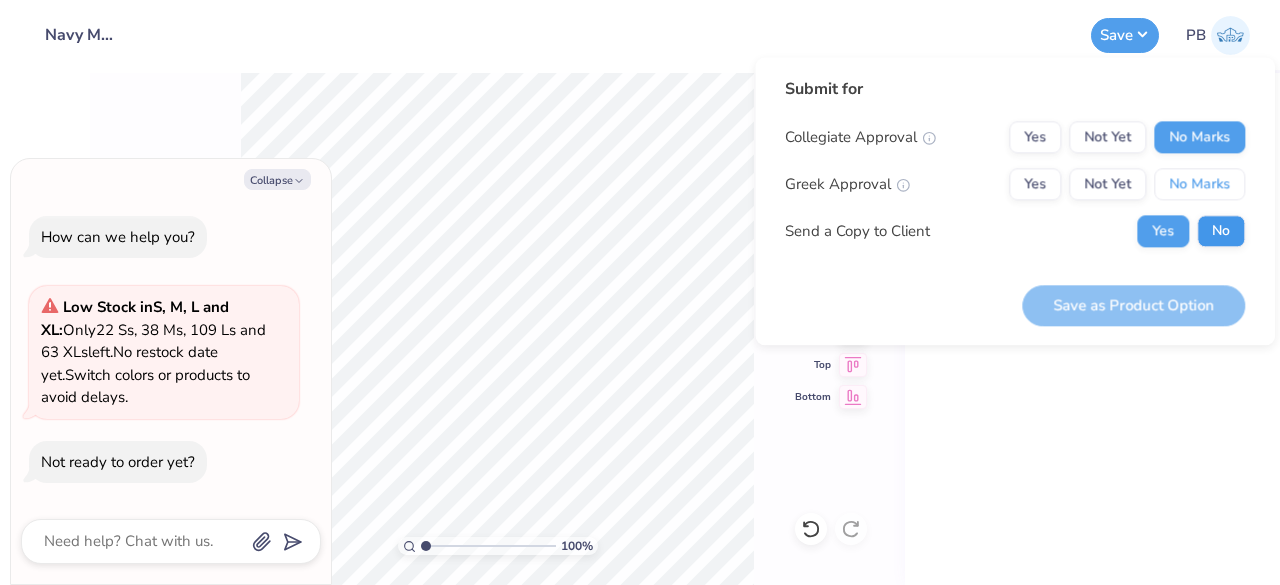 drag, startPoint x: 1213, startPoint y: 179, endPoint x: 1216, endPoint y: 227, distance: 48.09366 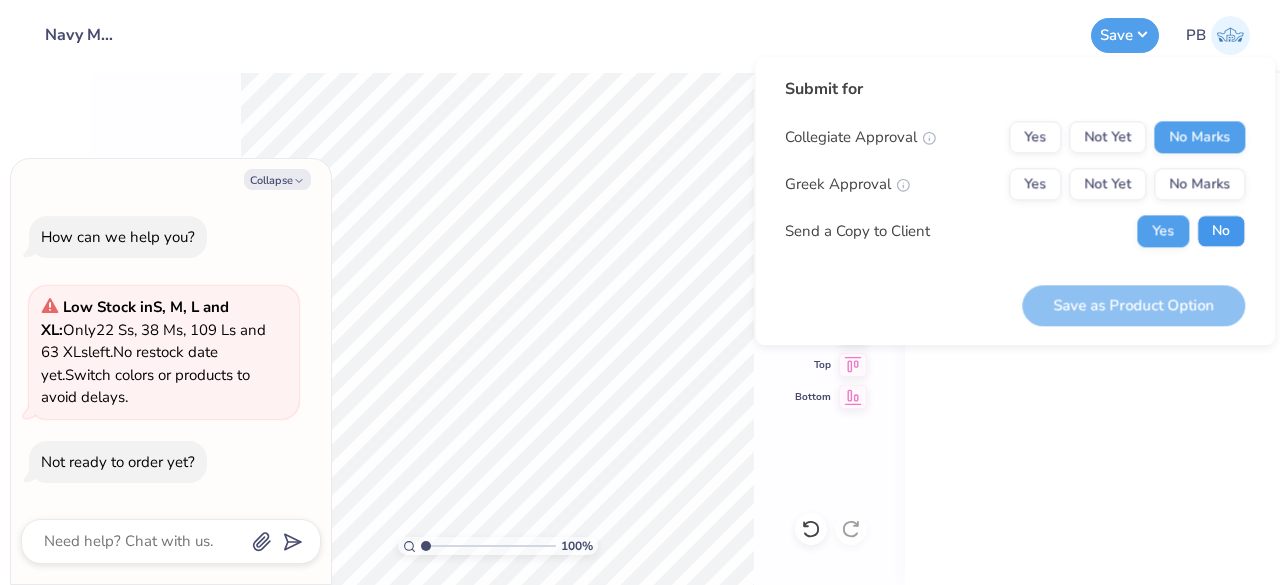 click on "No" at bounding box center (1221, 231) 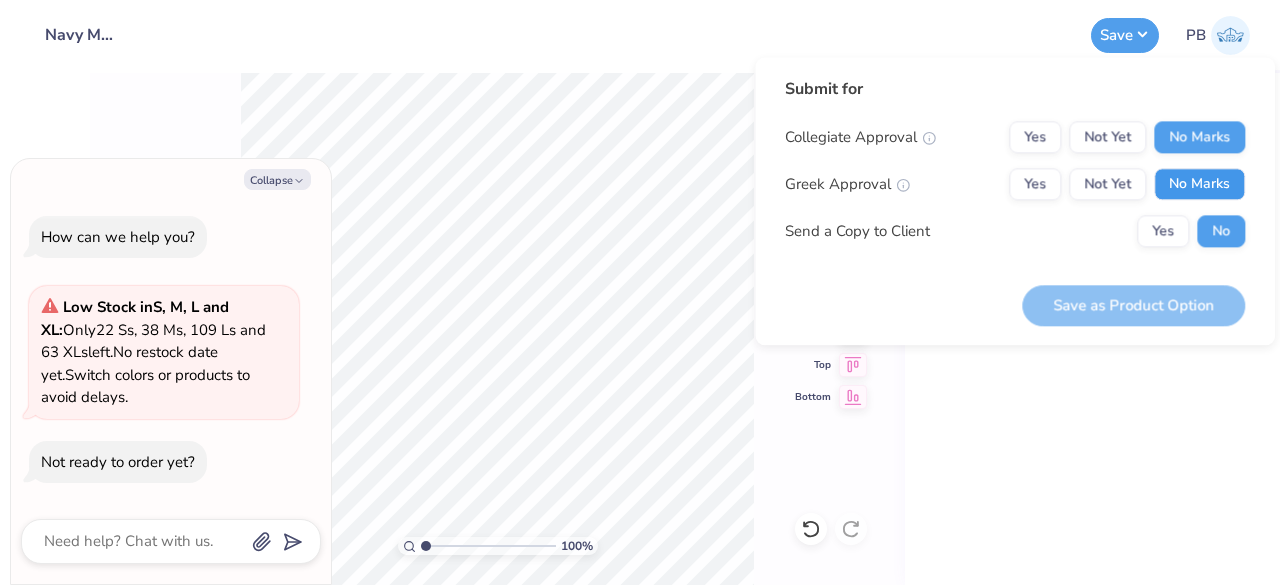 click on "No Marks" at bounding box center [1199, 184] 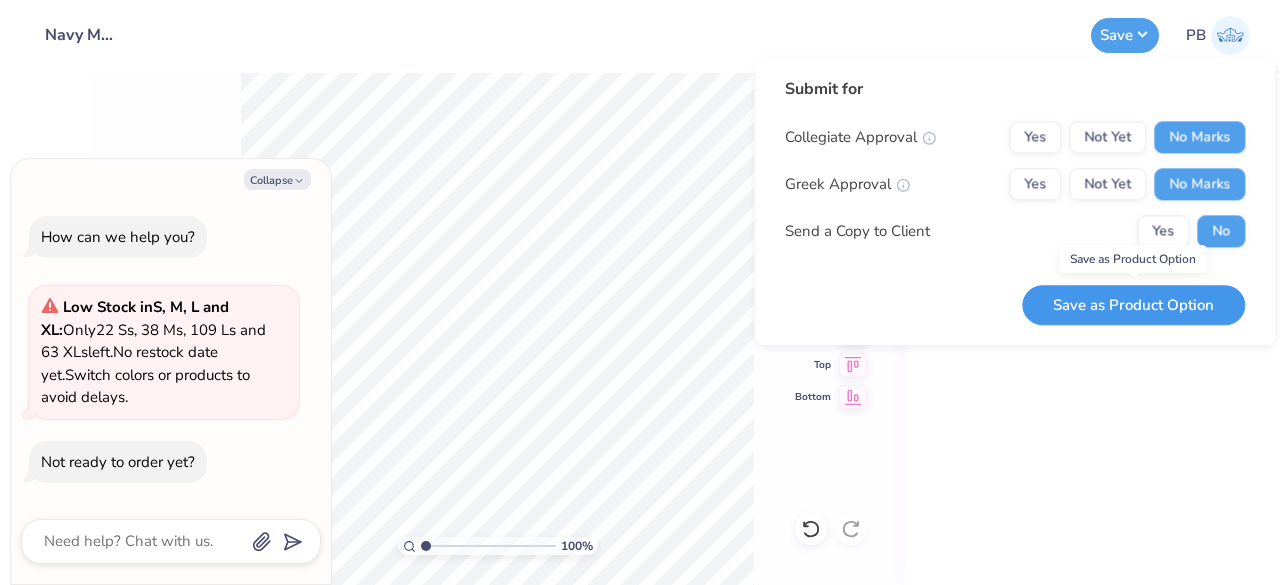 click on "Save as Product Option" at bounding box center (1133, 305) 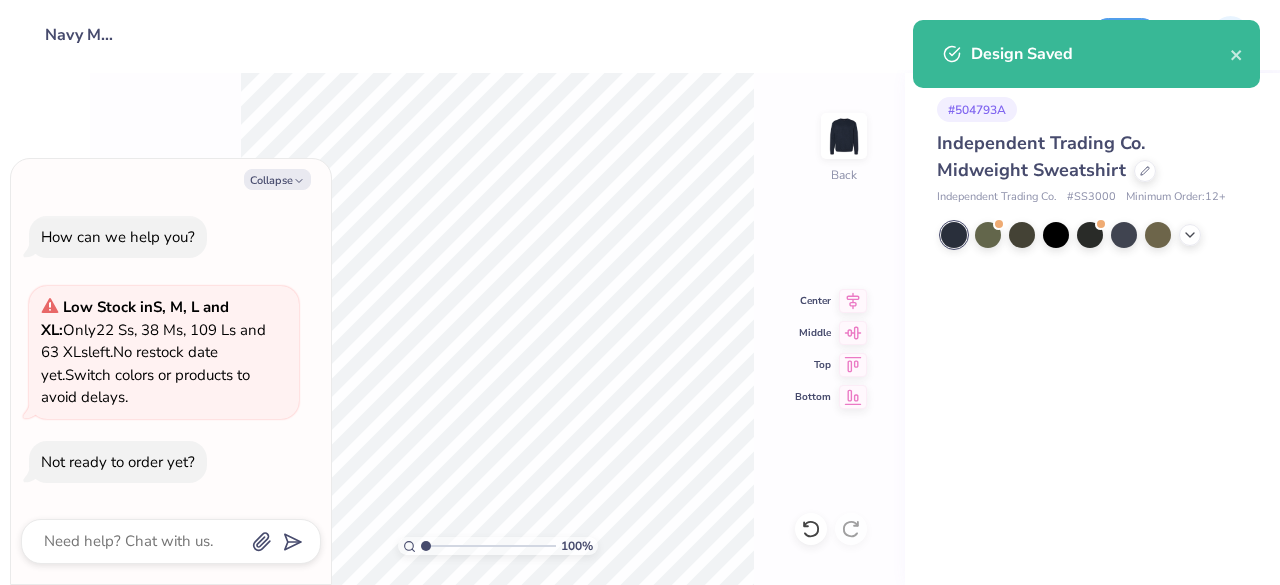 type on "x" 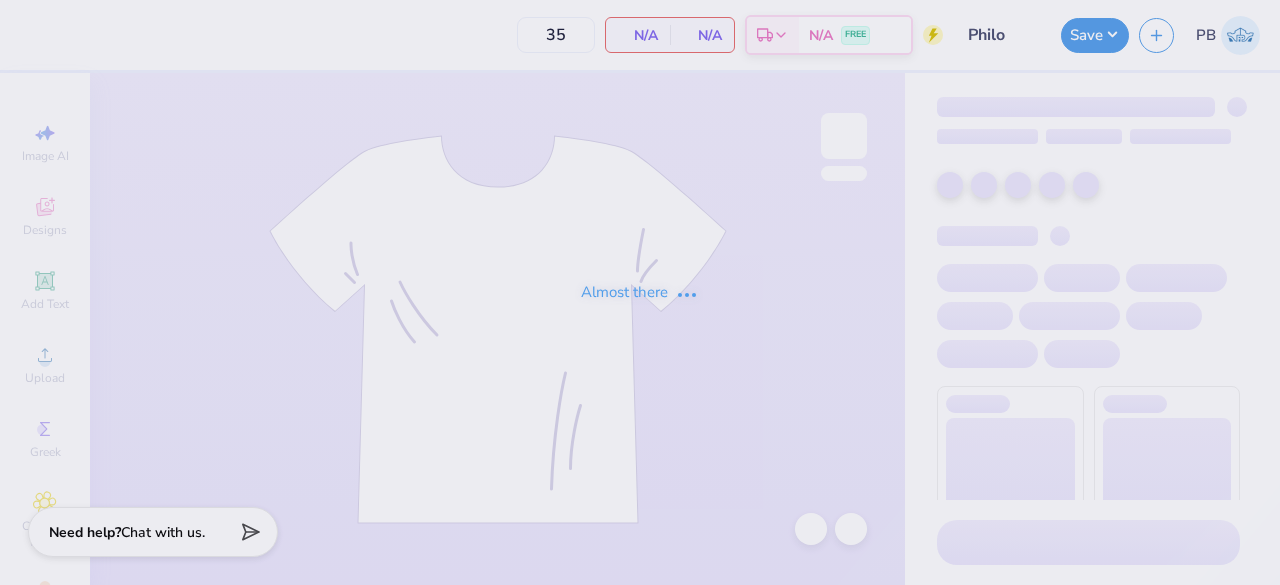 scroll, scrollTop: 0, scrollLeft: 0, axis: both 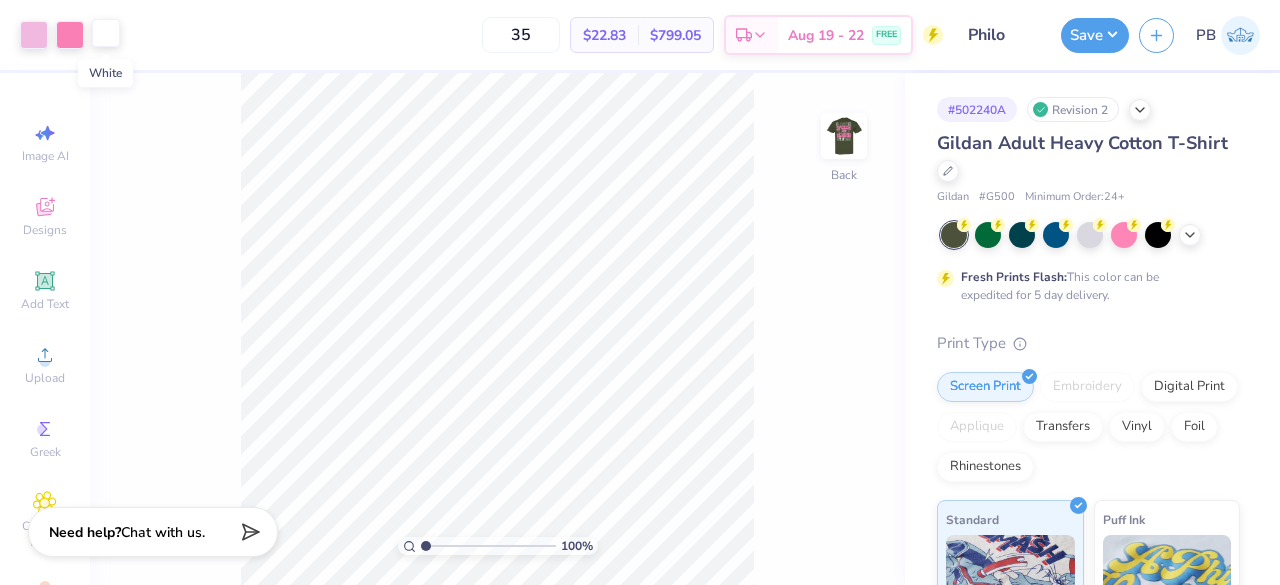 click at bounding box center (106, 33) 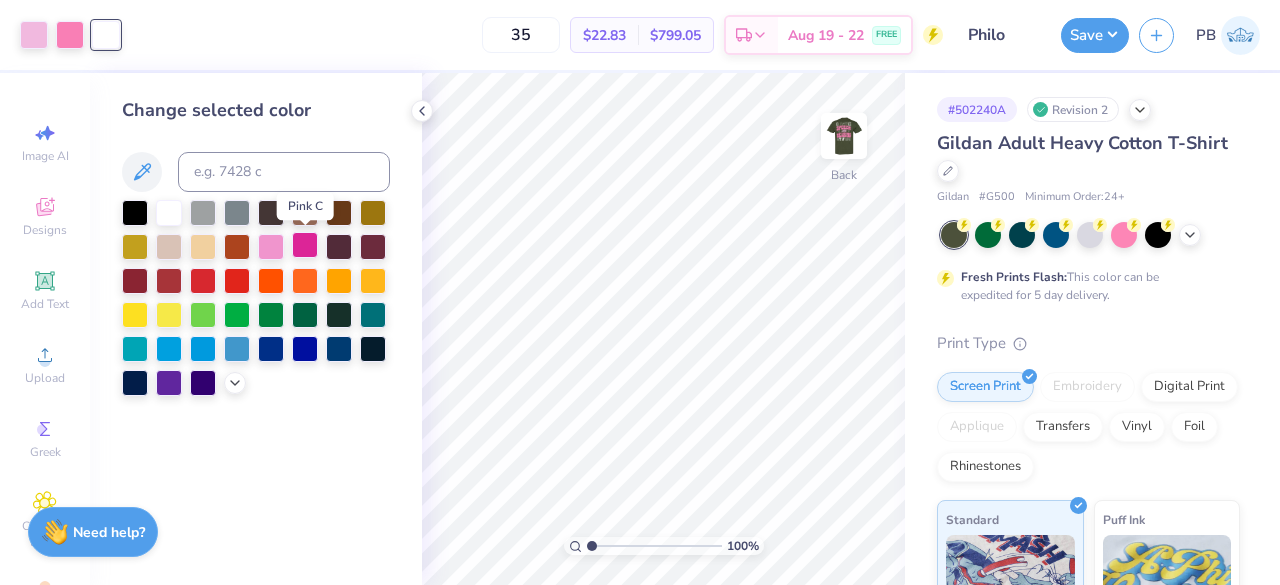 click at bounding box center (305, 245) 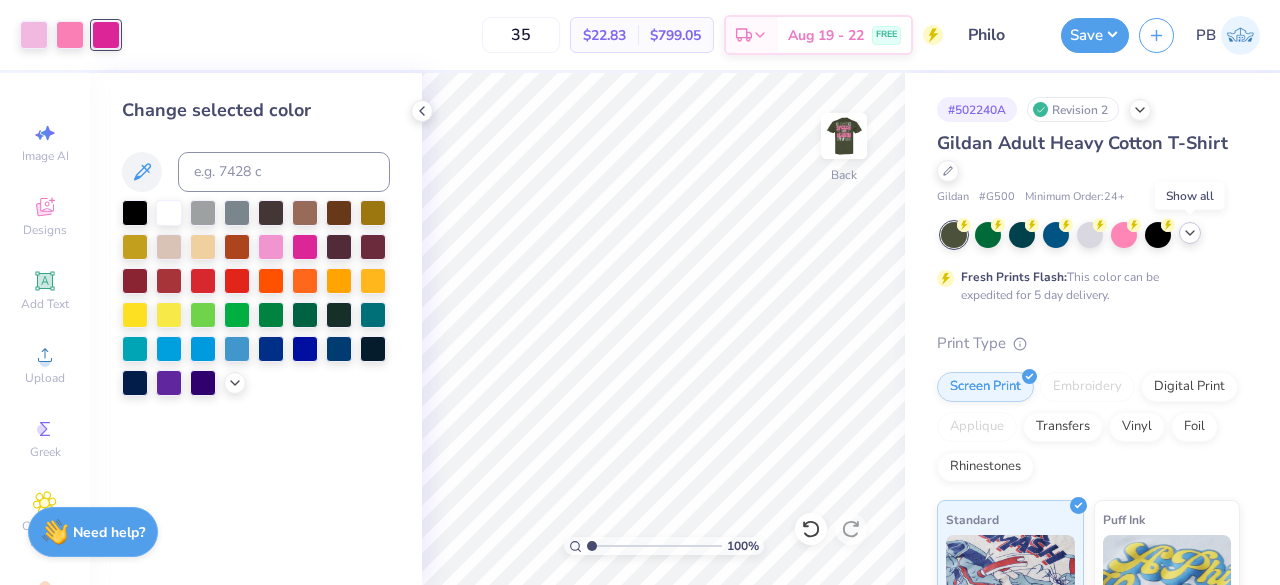 click 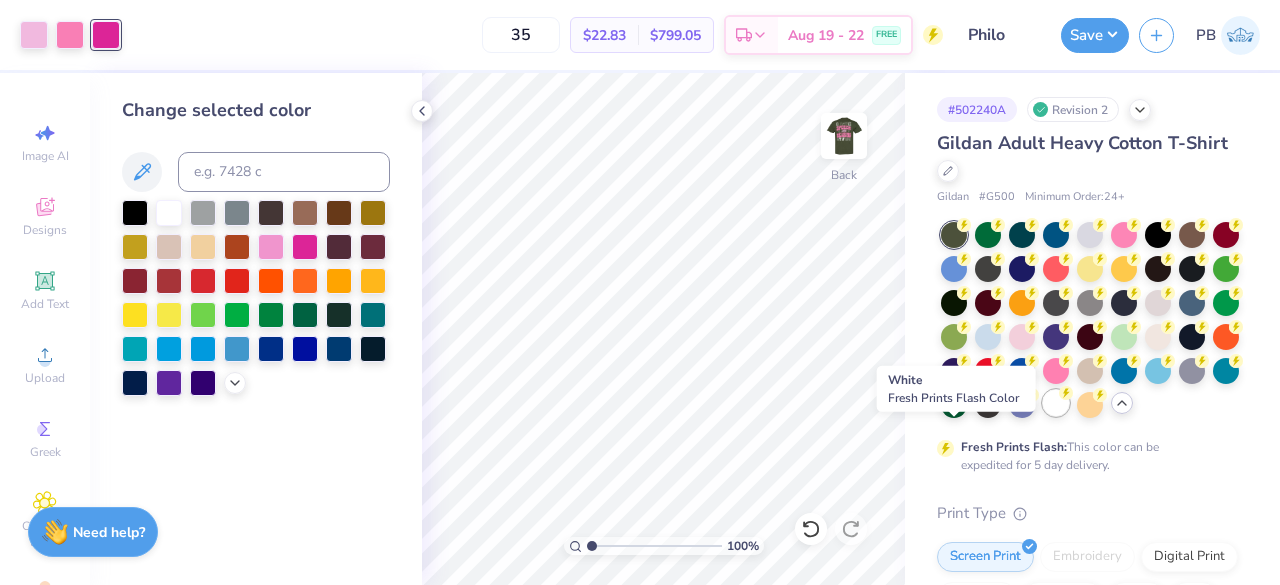 click at bounding box center (1056, 403) 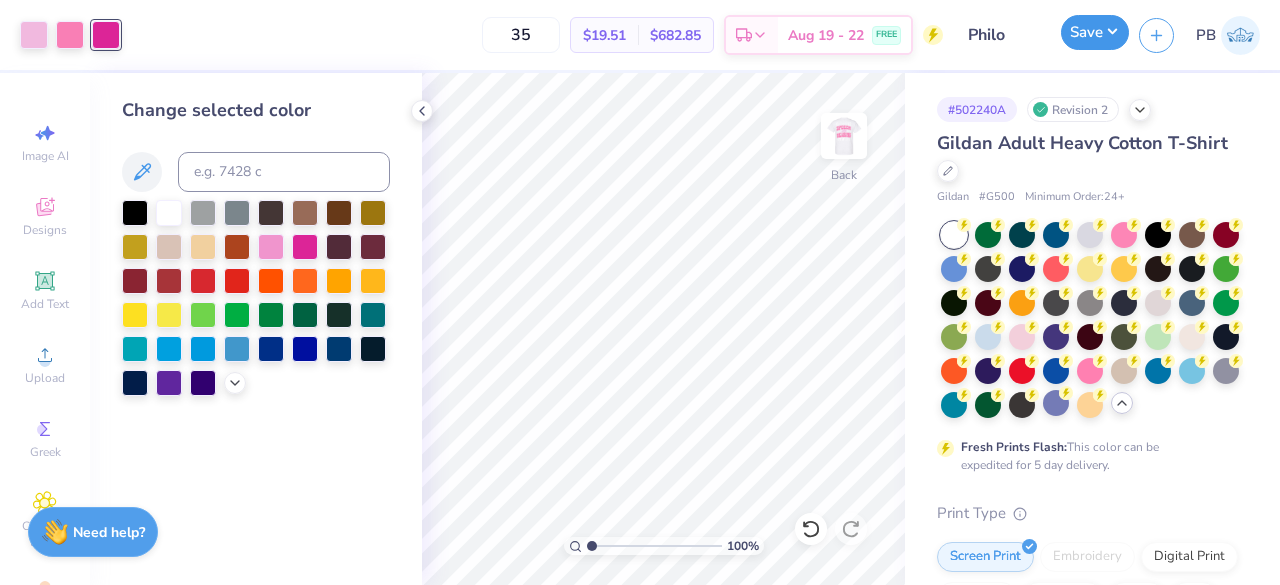 click on "Save" at bounding box center [1095, 32] 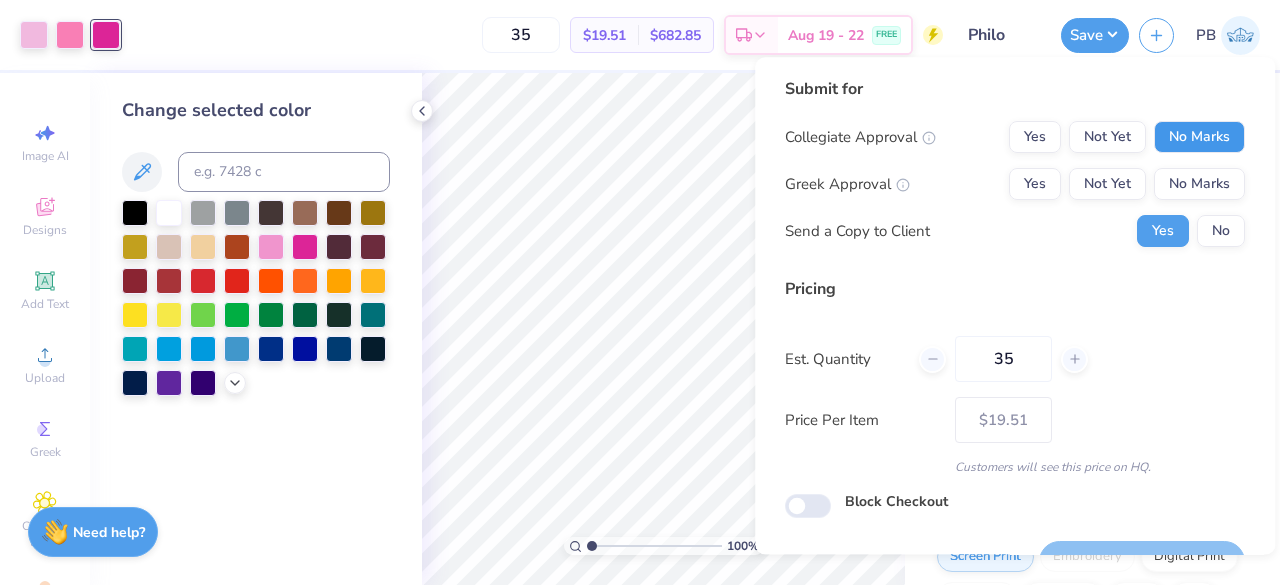 click on "No Marks" at bounding box center [1199, 137] 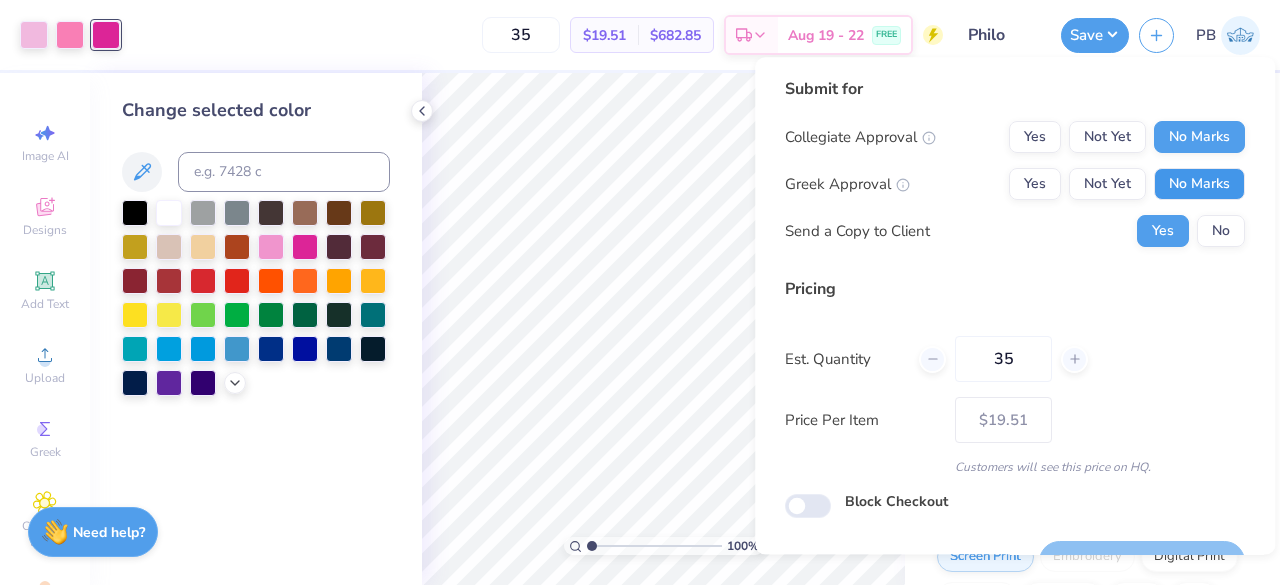 click on "No Marks" at bounding box center (1199, 184) 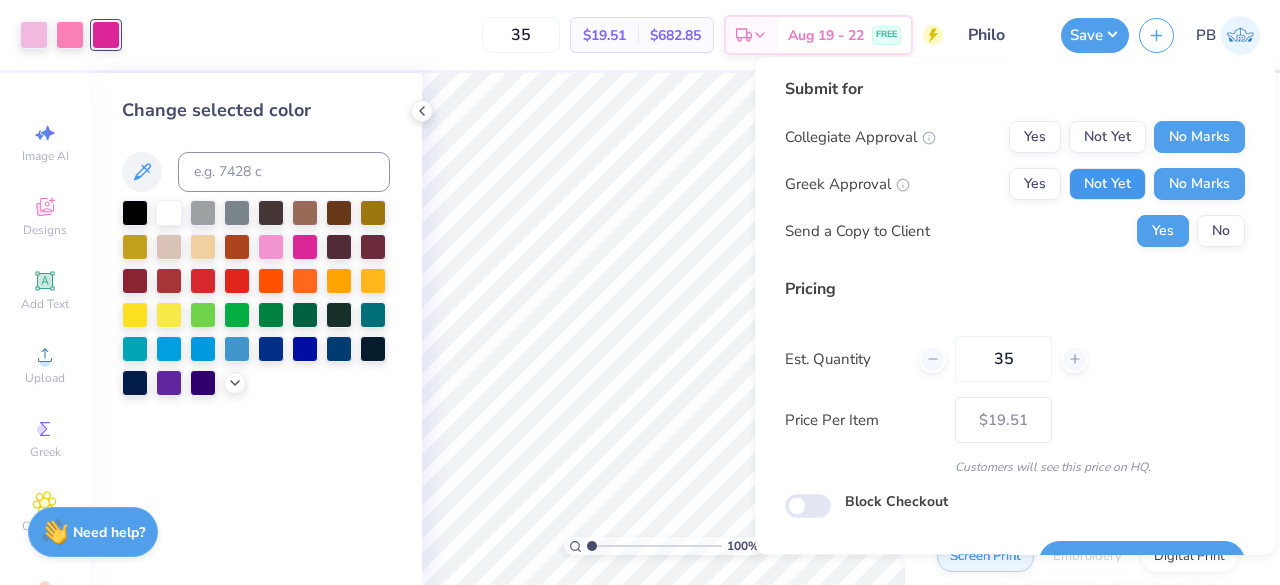 click on "Not Yet" at bounding box center [1107, 184] 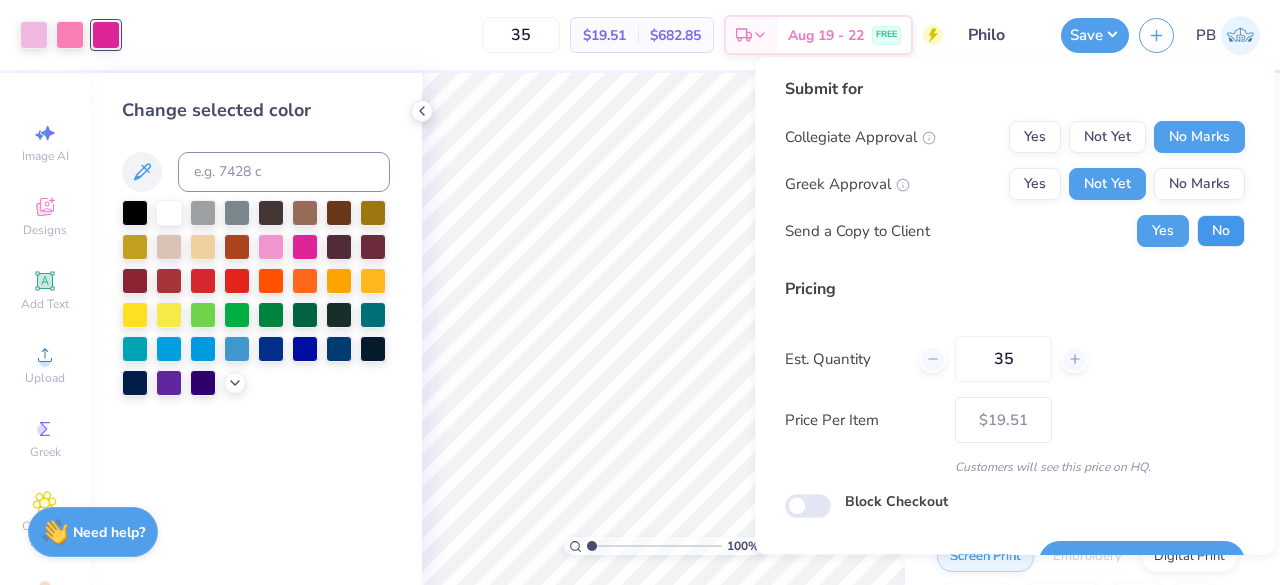 click on "No" at bounding box center (1221, 231) 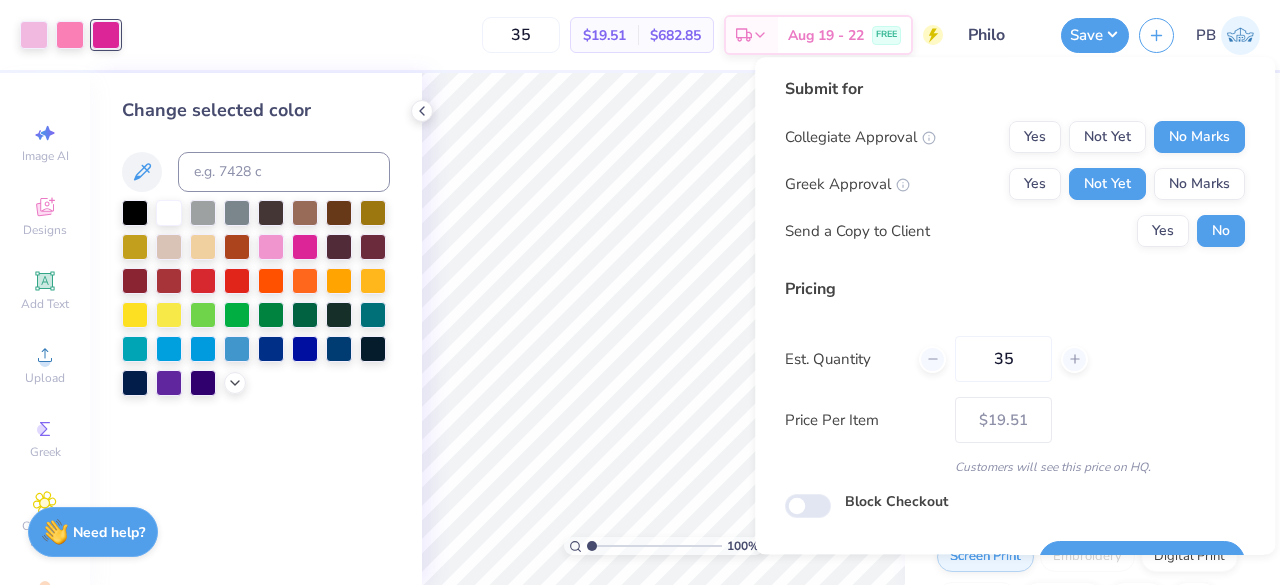 scroll, scrollTop: 46, scrollLeft: 0, axis: vertical 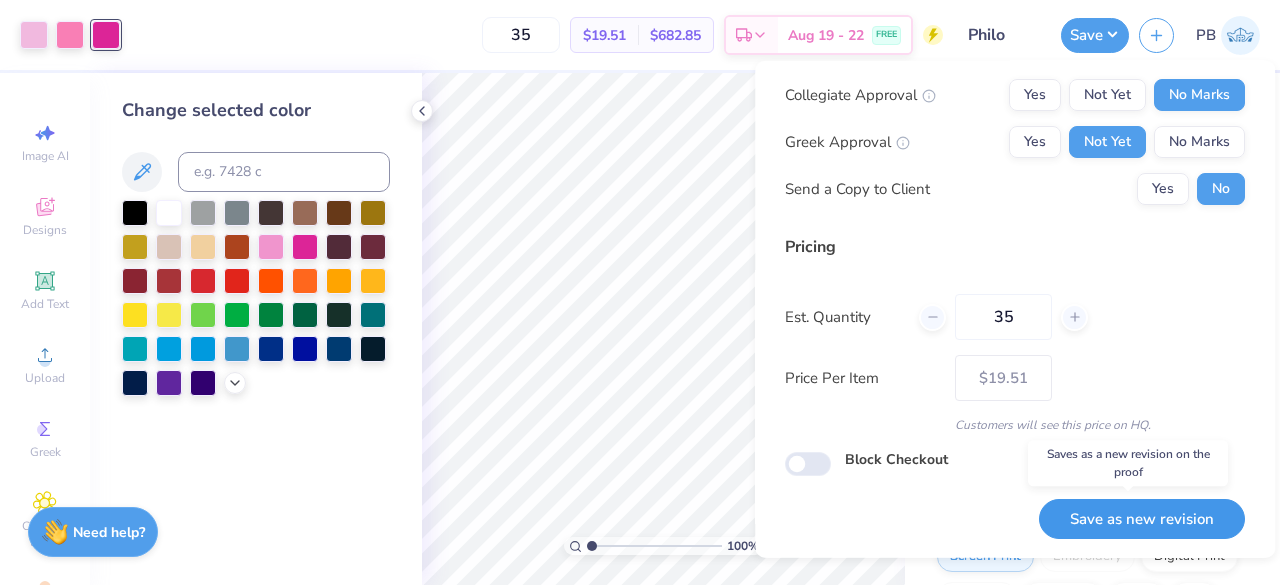 click on "Save as new revision" at bounding box center (1142, 518) 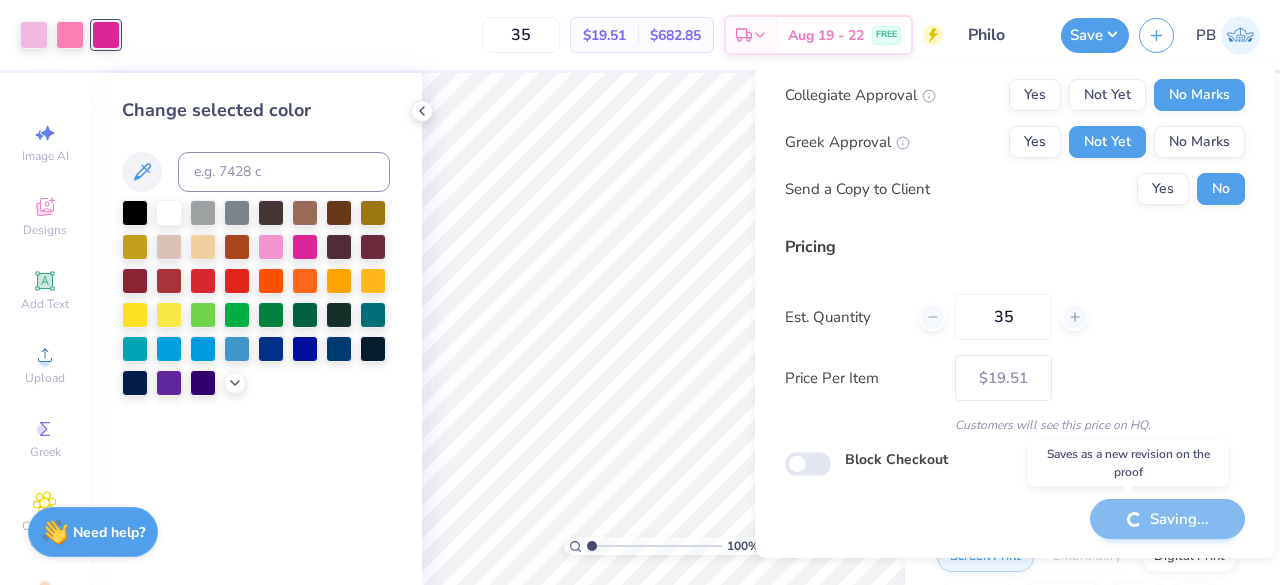 type on "– –" 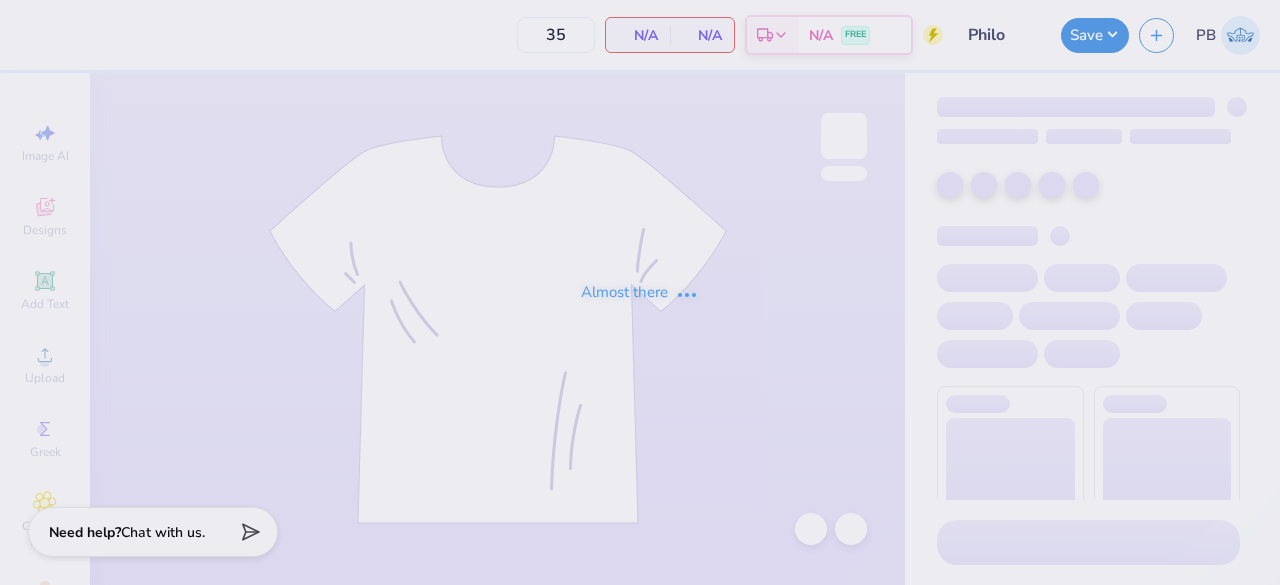scroll, scrollTop: 0, scrollLeft: 0, axis: both 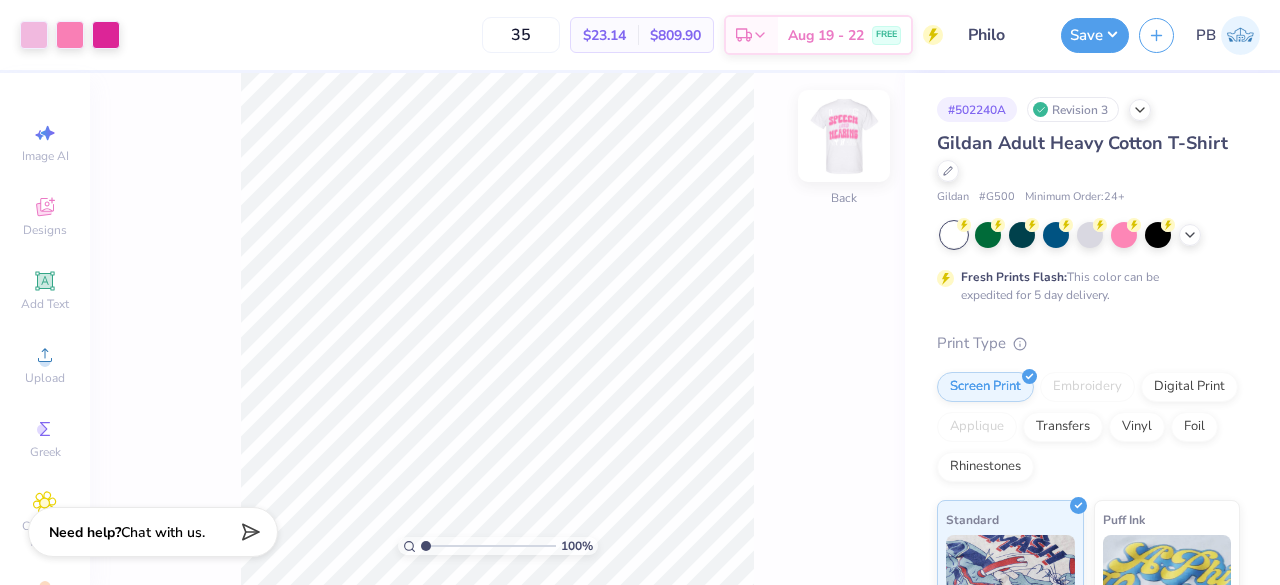 click at bounding box center [844, 136] 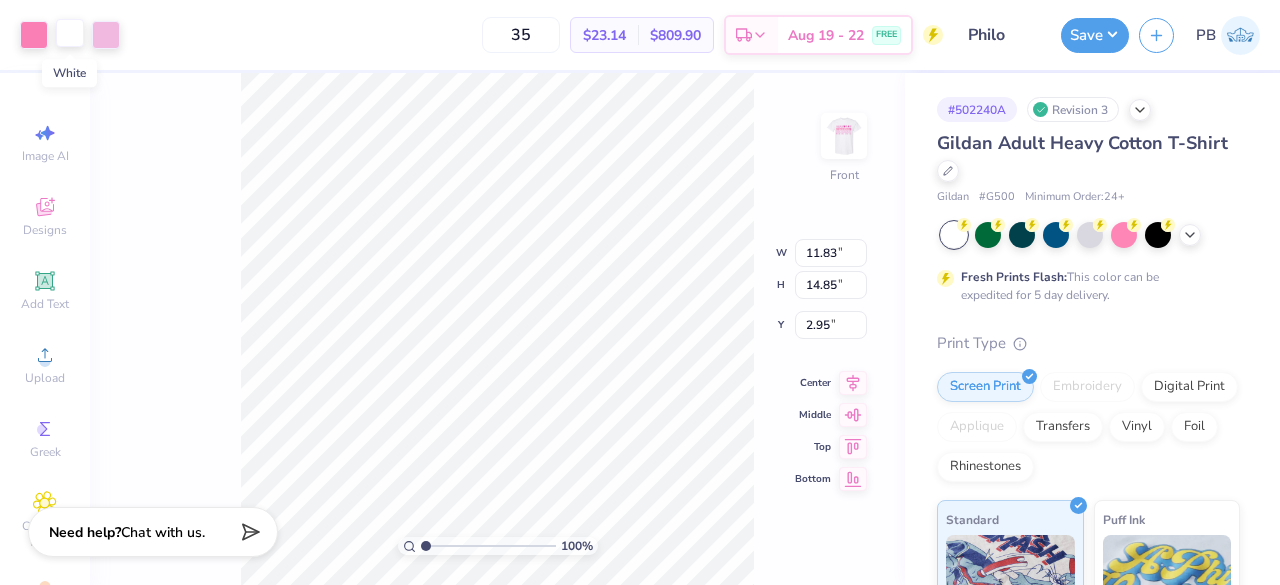 click at bounding box center (70, 33) 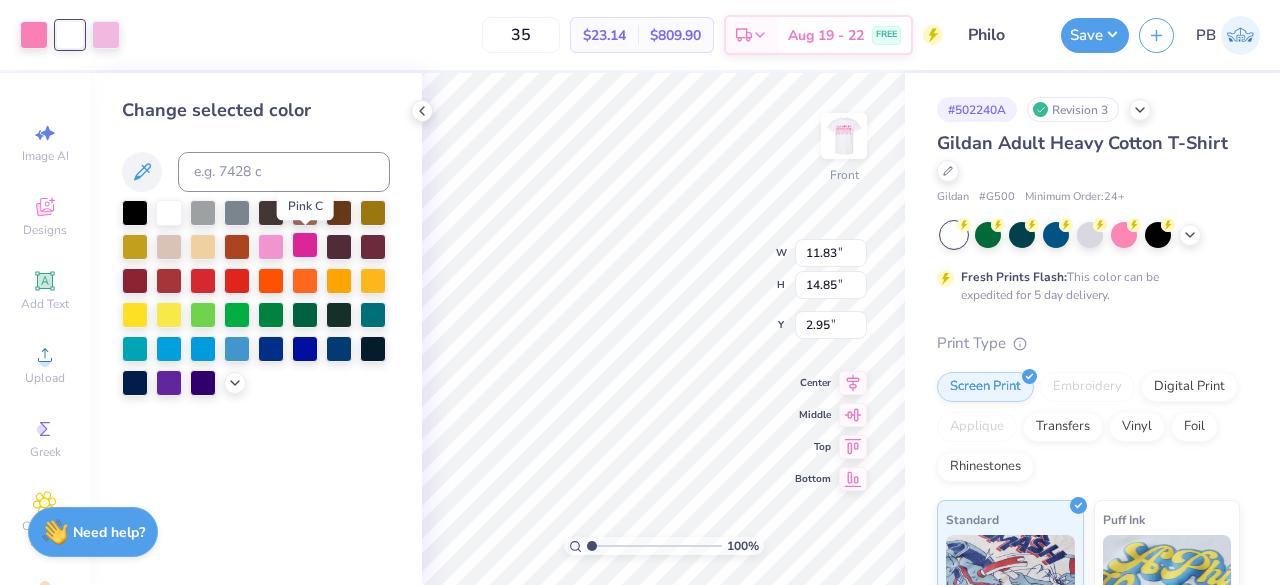 click at bounding box center [305, 245] 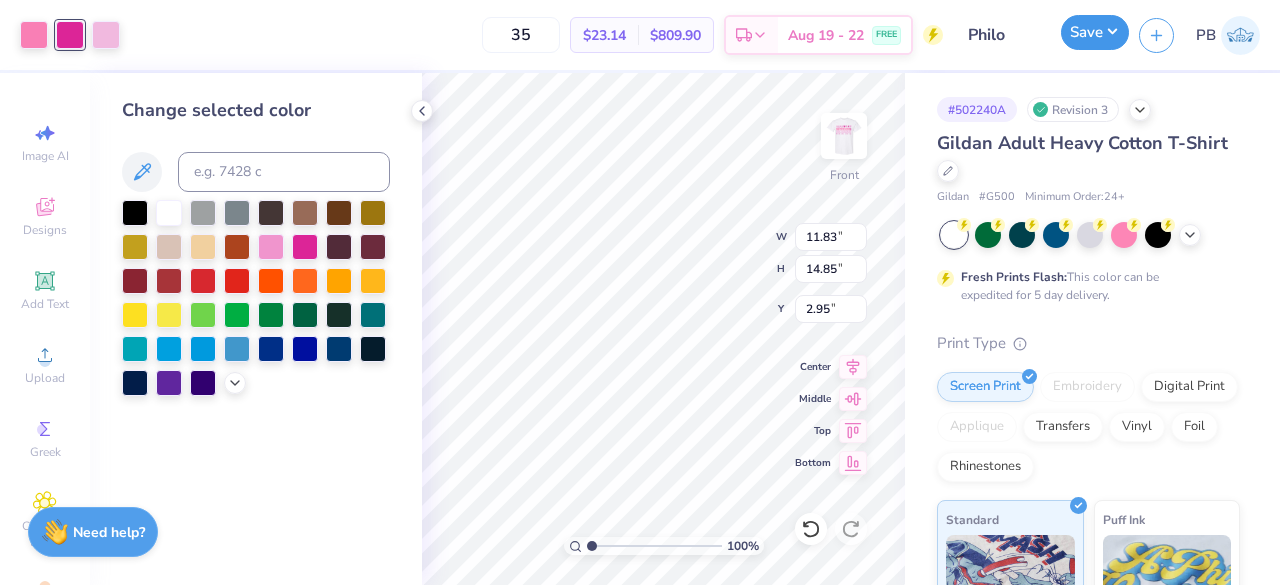 click on "Save" at bounding box center (1095, 32) 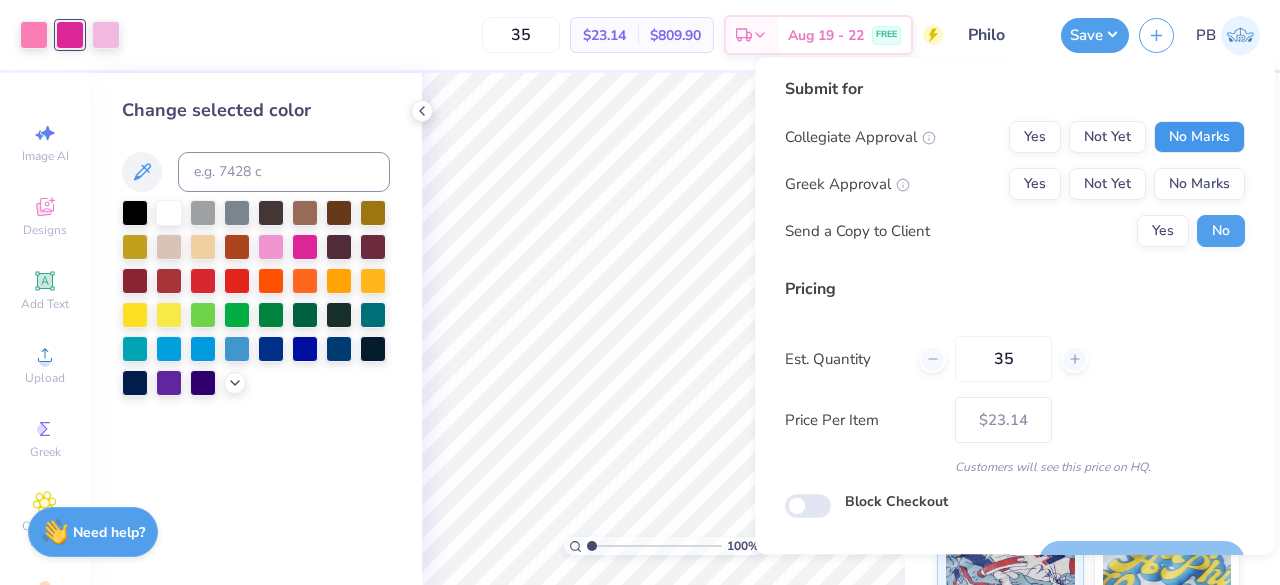 click on "No Marks" at bounding box center [1199, 137] 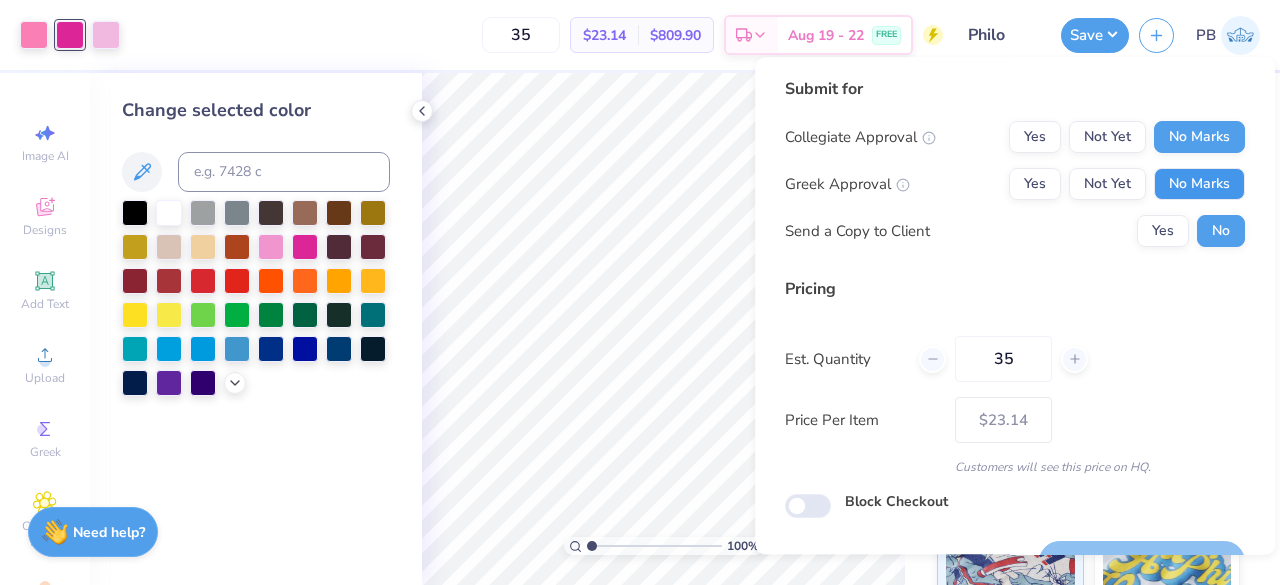 click on "No Marks" at bounding box center (1199, 184) 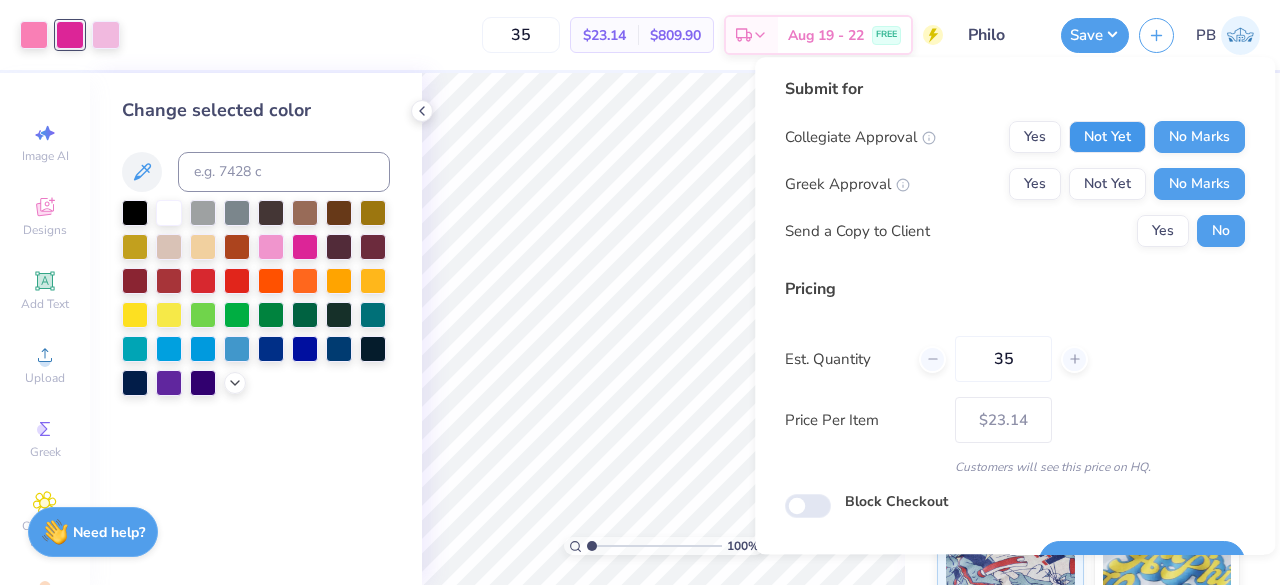 click on "Not Yet" at bounding box center (1107, 137) 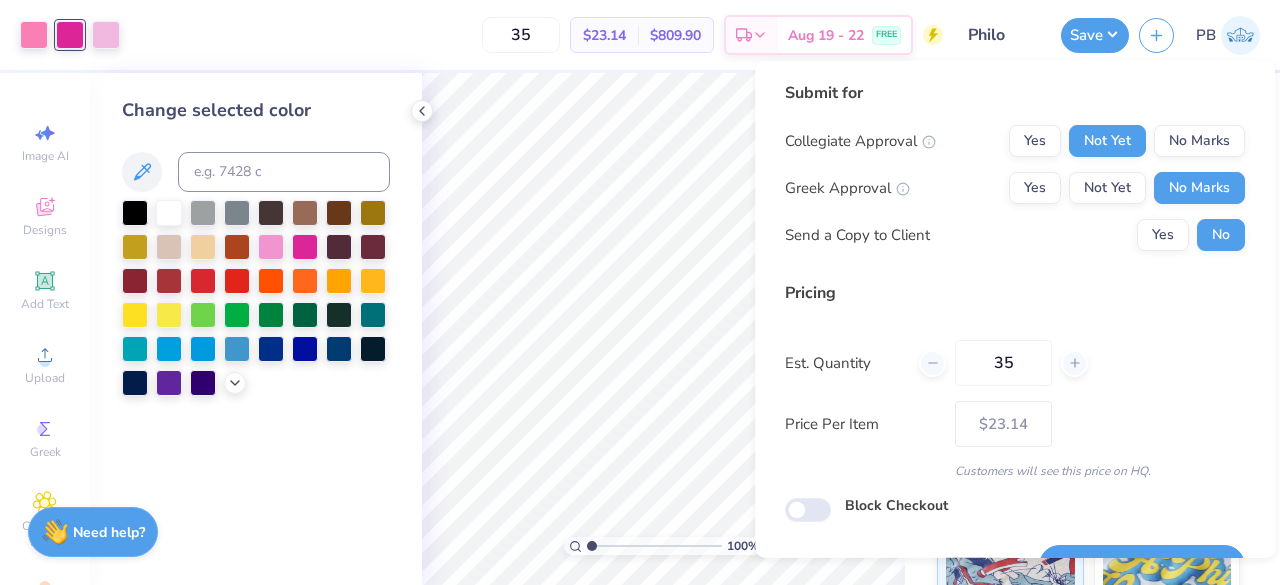 scroll, scrollTop: 46, scrollLeft: 0, axis: vertical 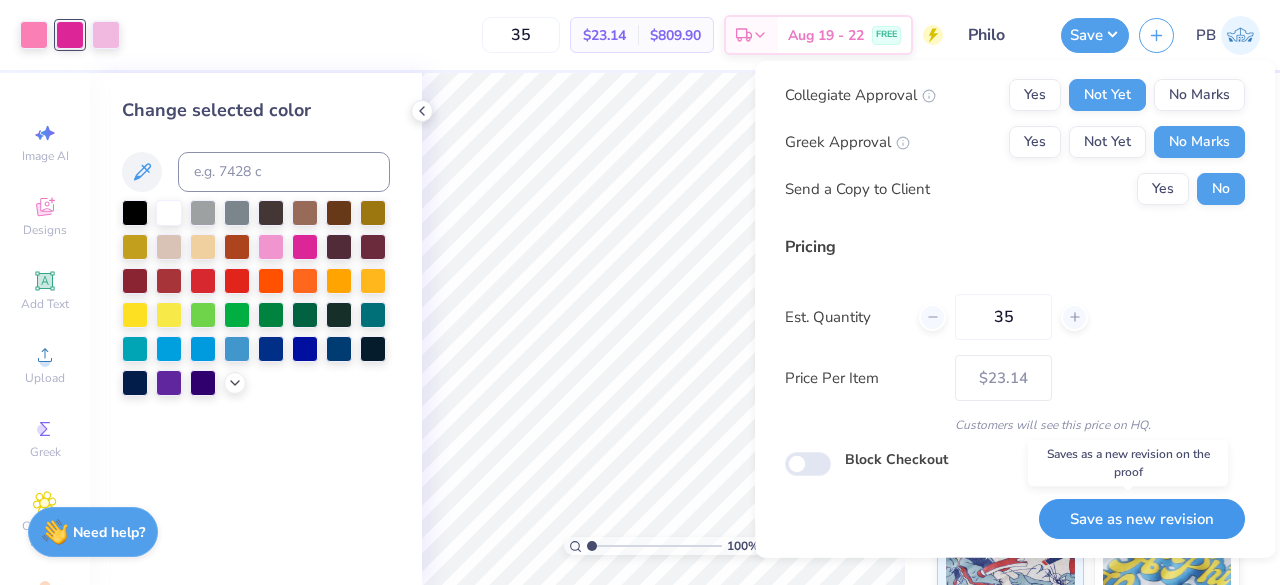 click on "Save as new revision" at bounding box center [1142, 518] 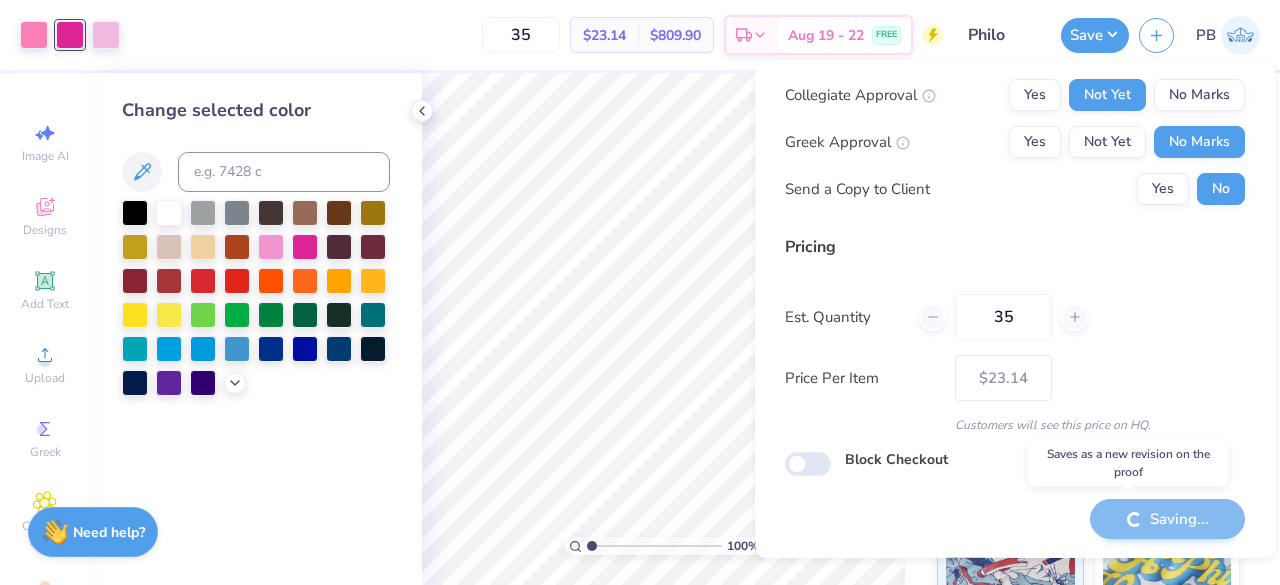 type on "– –" 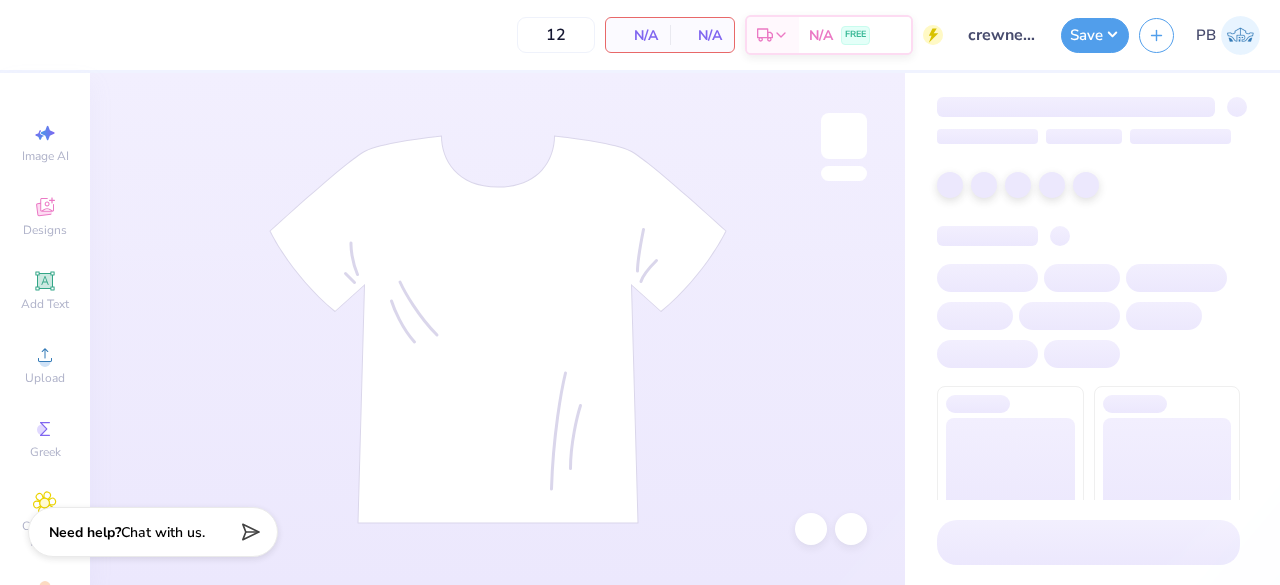 scroll, scrollTop: 0, scrollLeft: 0, axis: both 